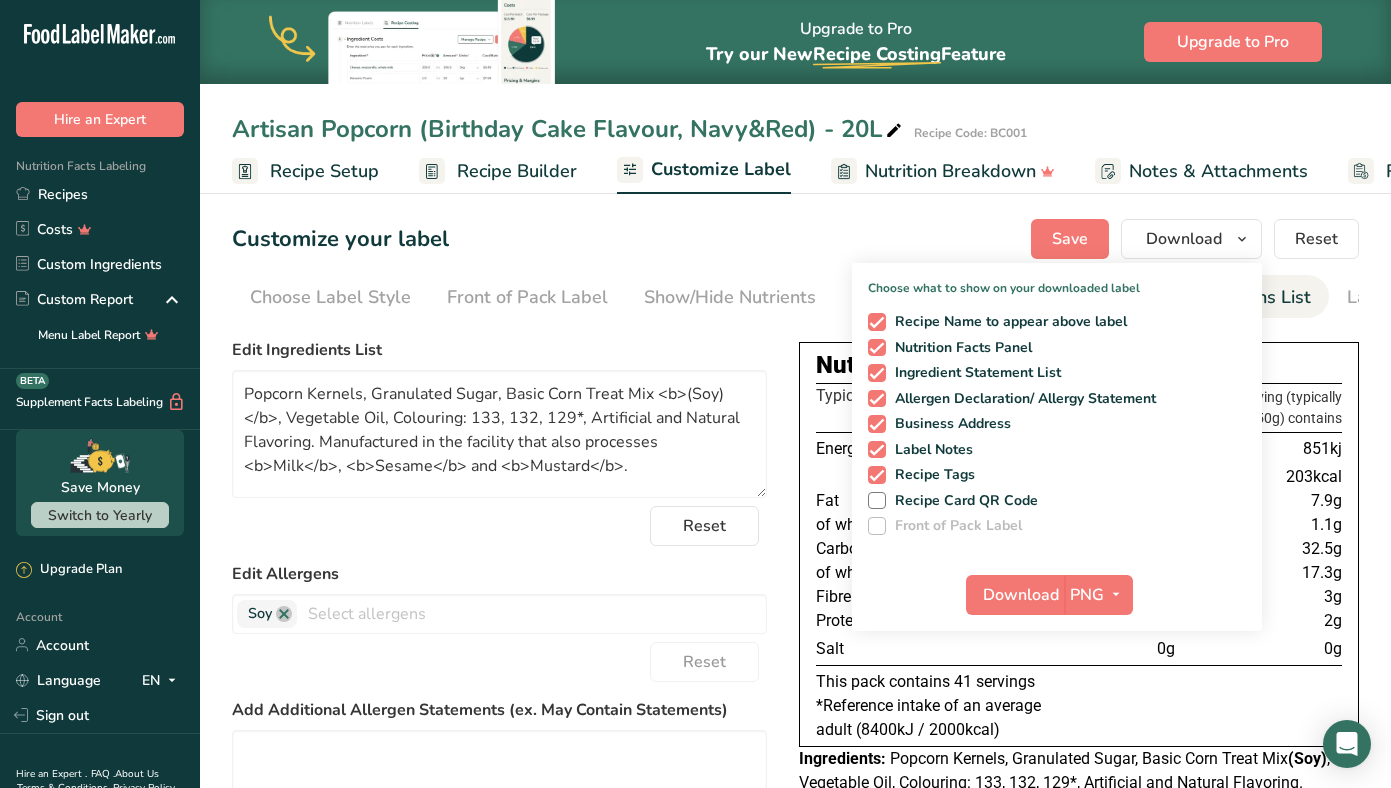 scroll, scrollTop: 0, scrollLeft: 0, axis: both 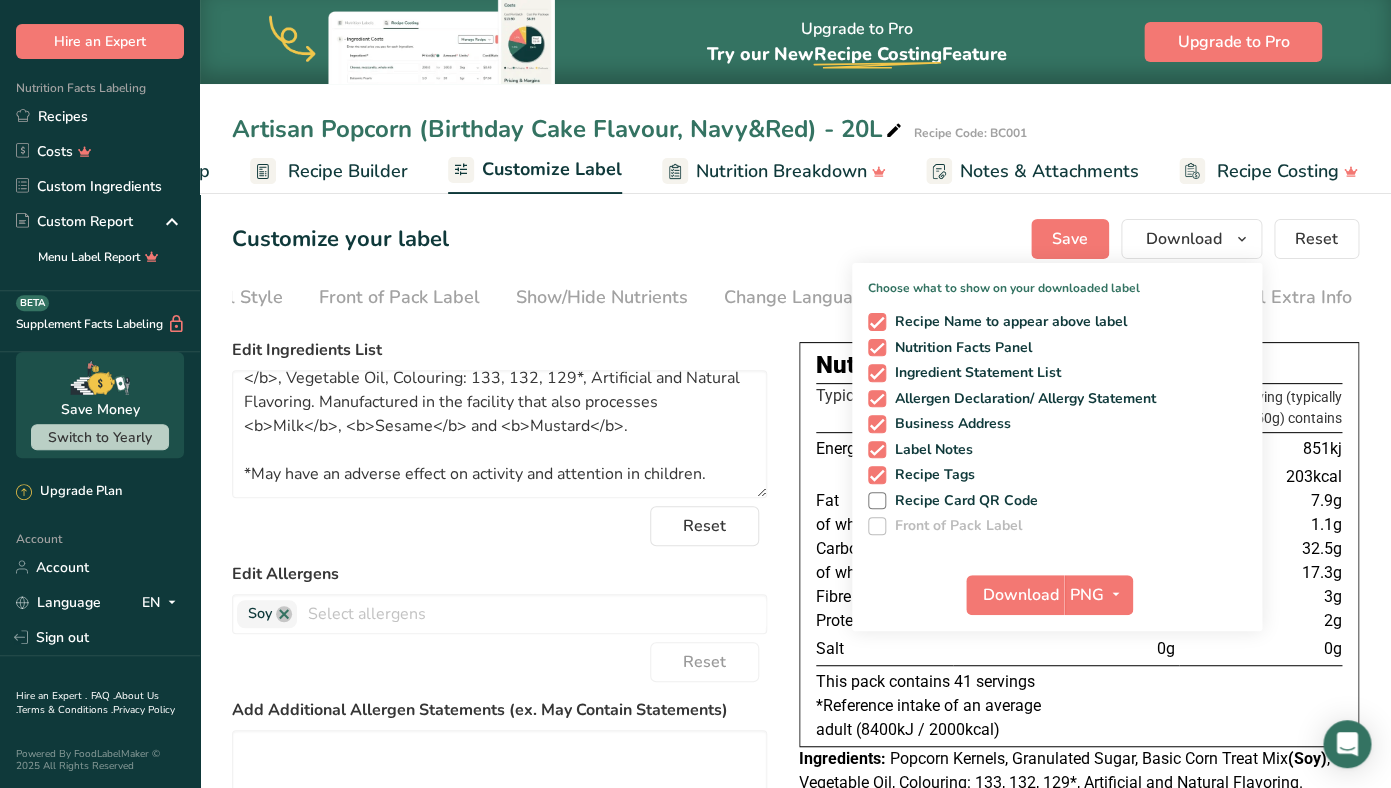click on "Customize your label
Save
Download
Choose what to show on your downloaded label
Recipe Name to appear above label
Nutrition Facts Panel
Ingredient Statement List
Allergen Declaration/ Allergy Statement
Business Address
Label Notes
Recipe Tags
Recipe Card QR Code
Front of Pack Label
Download
PNG
PNG
BMP
SVG
PDF
Reset" at bounding box center (795, 239) 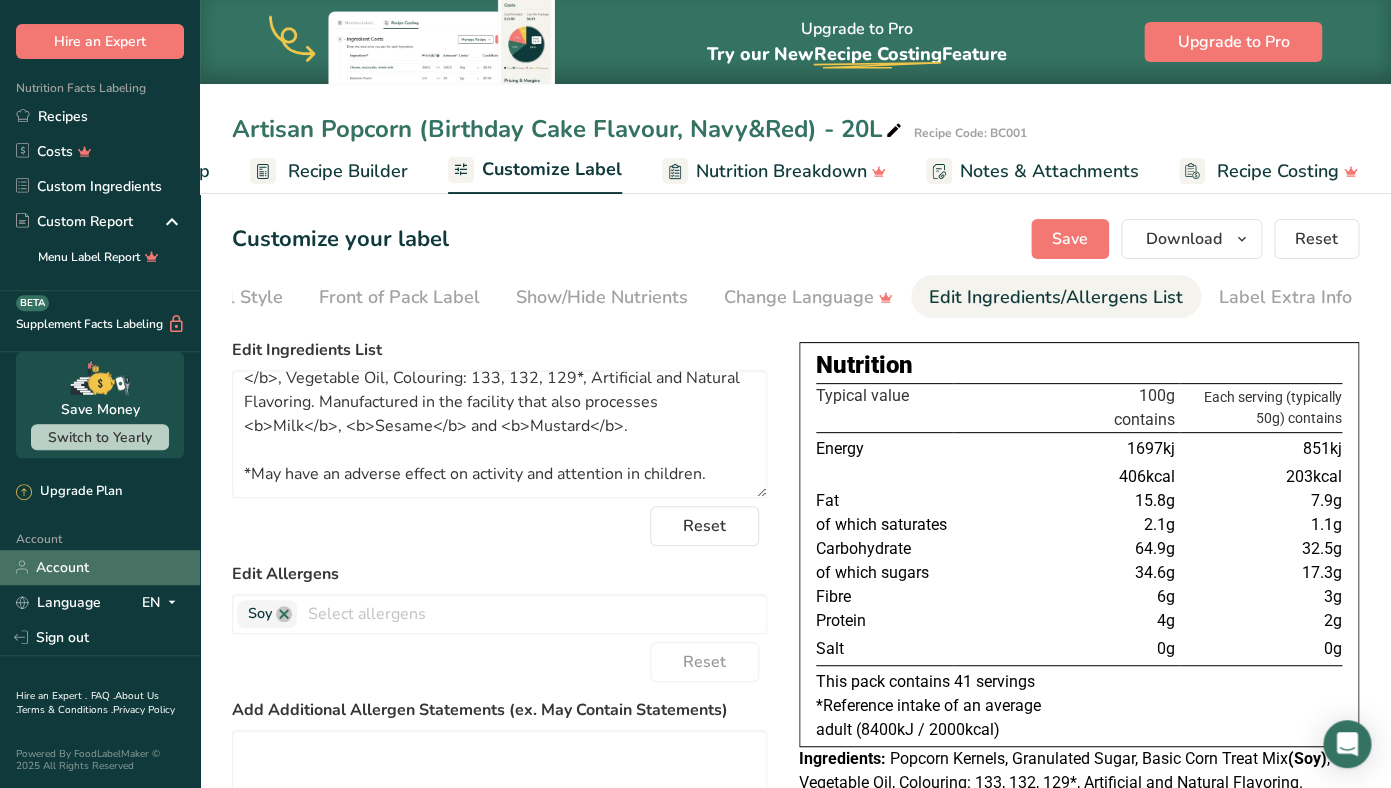 click on "Account" at bounding box center [100, 567] 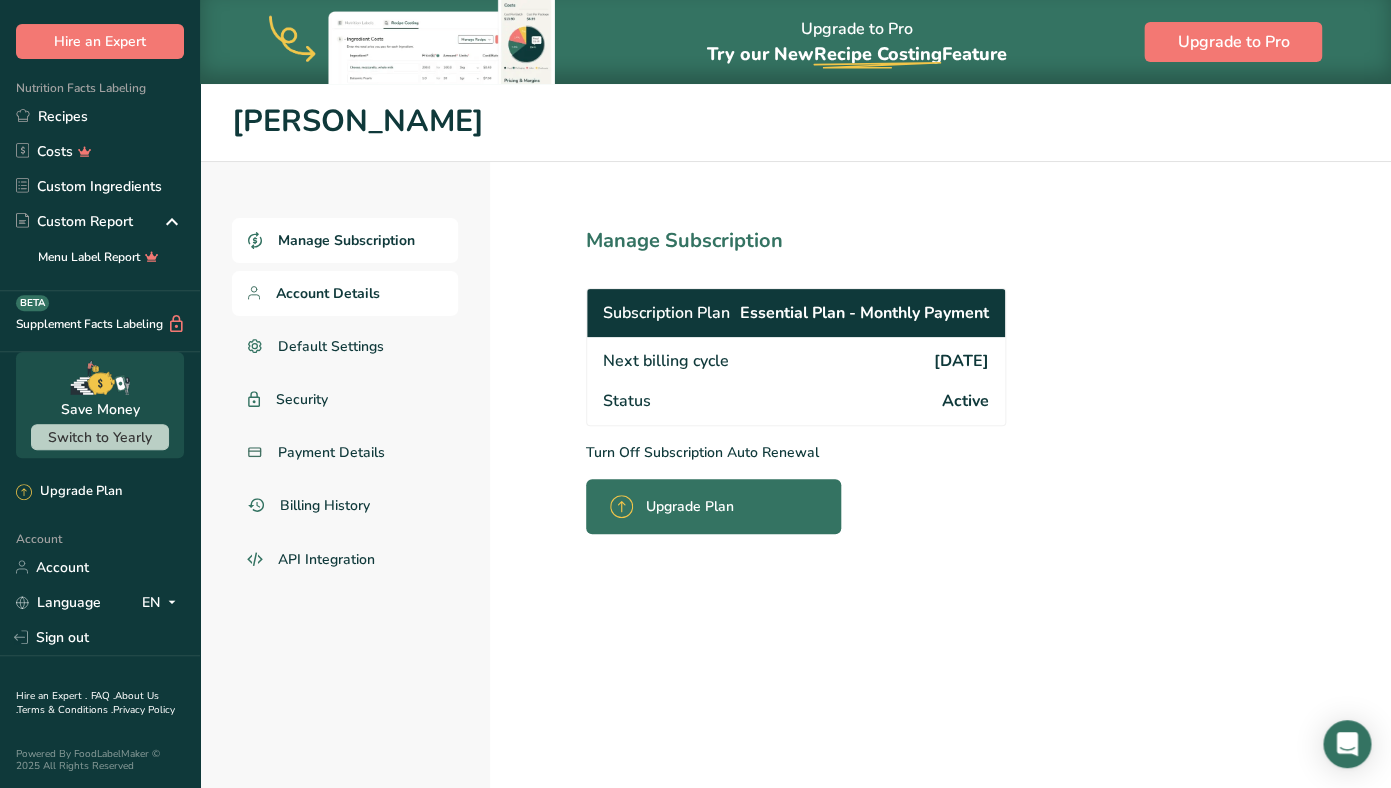 click on "Account Details" at bounding box center [328, 293] 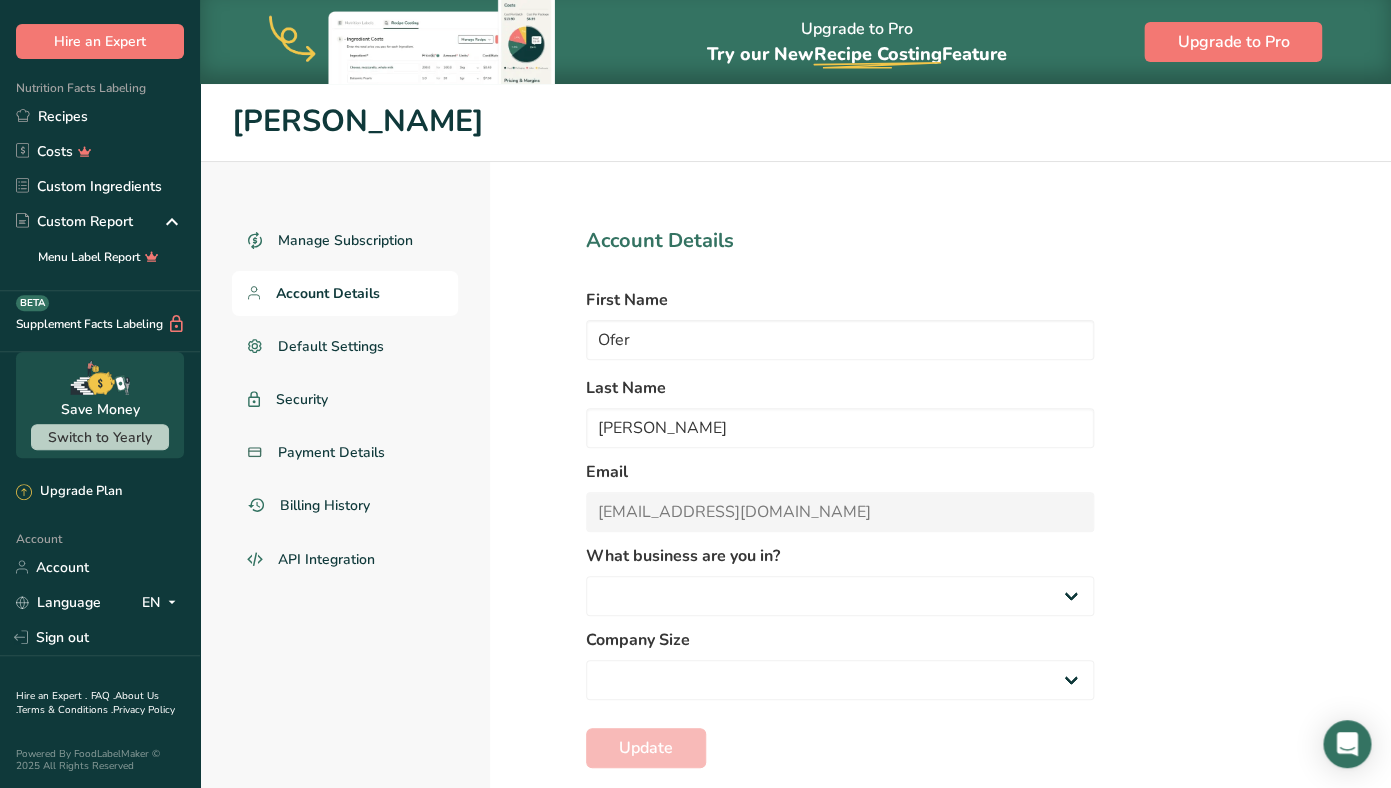 select 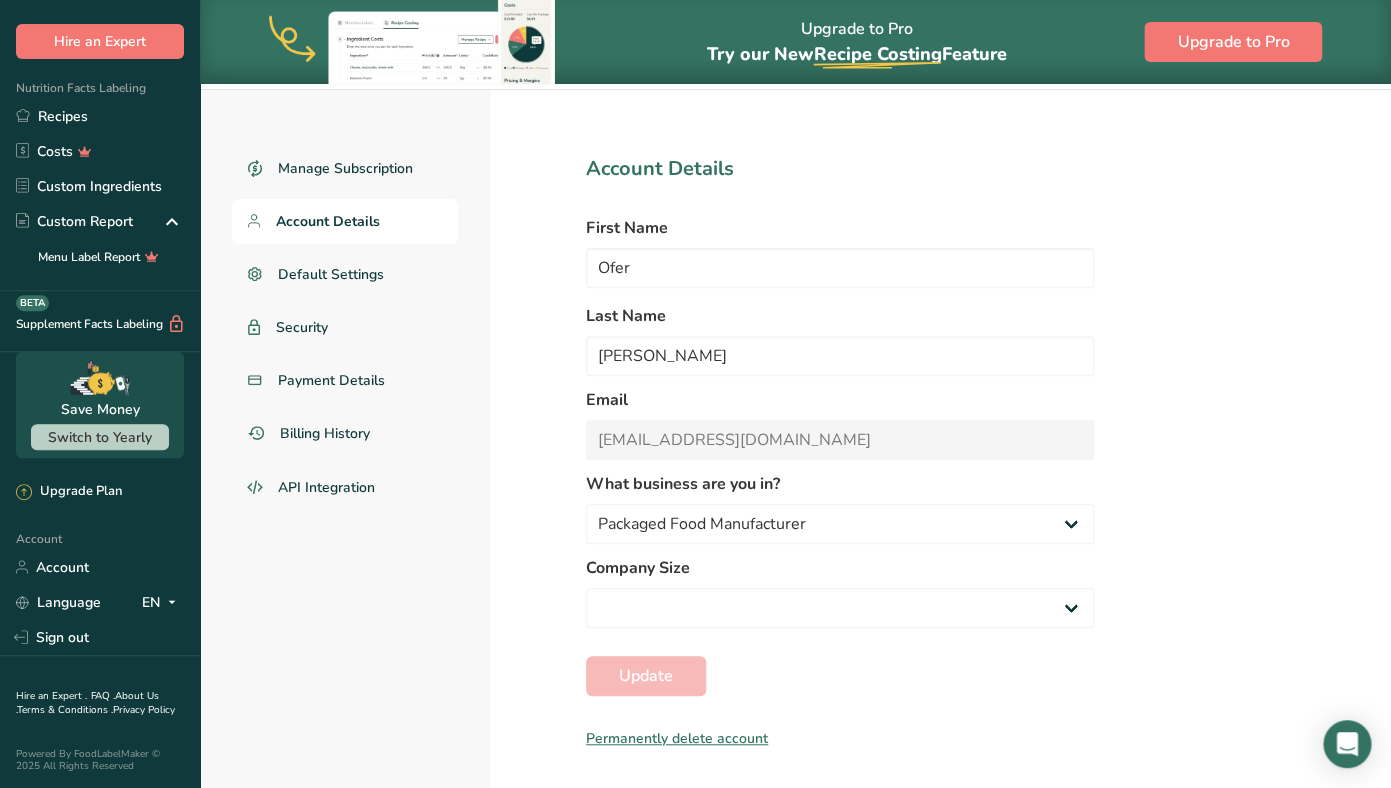scroll, scrollTop: 83, scrollLeft: 0, axis: vertical 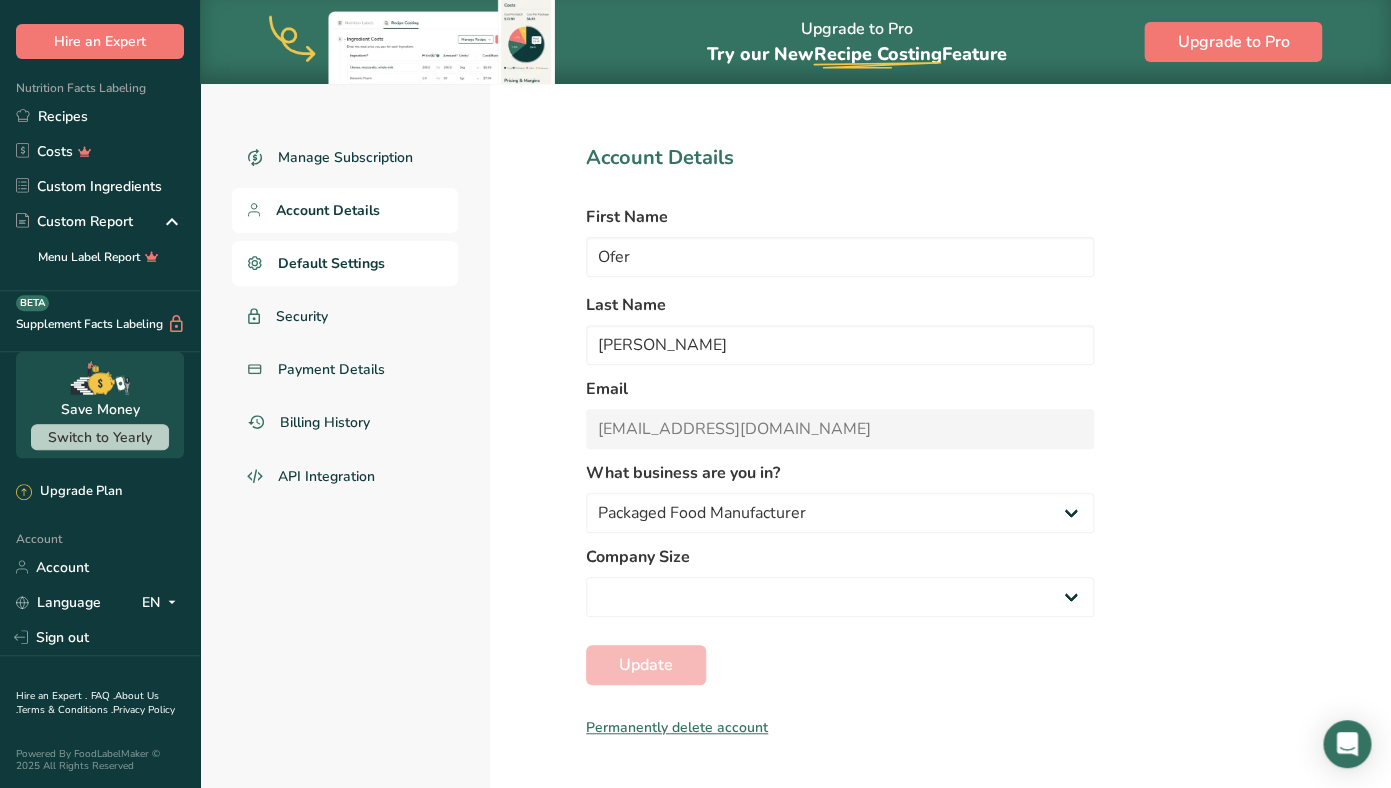 click on "Default Settings" at bounding box center (331, 263) 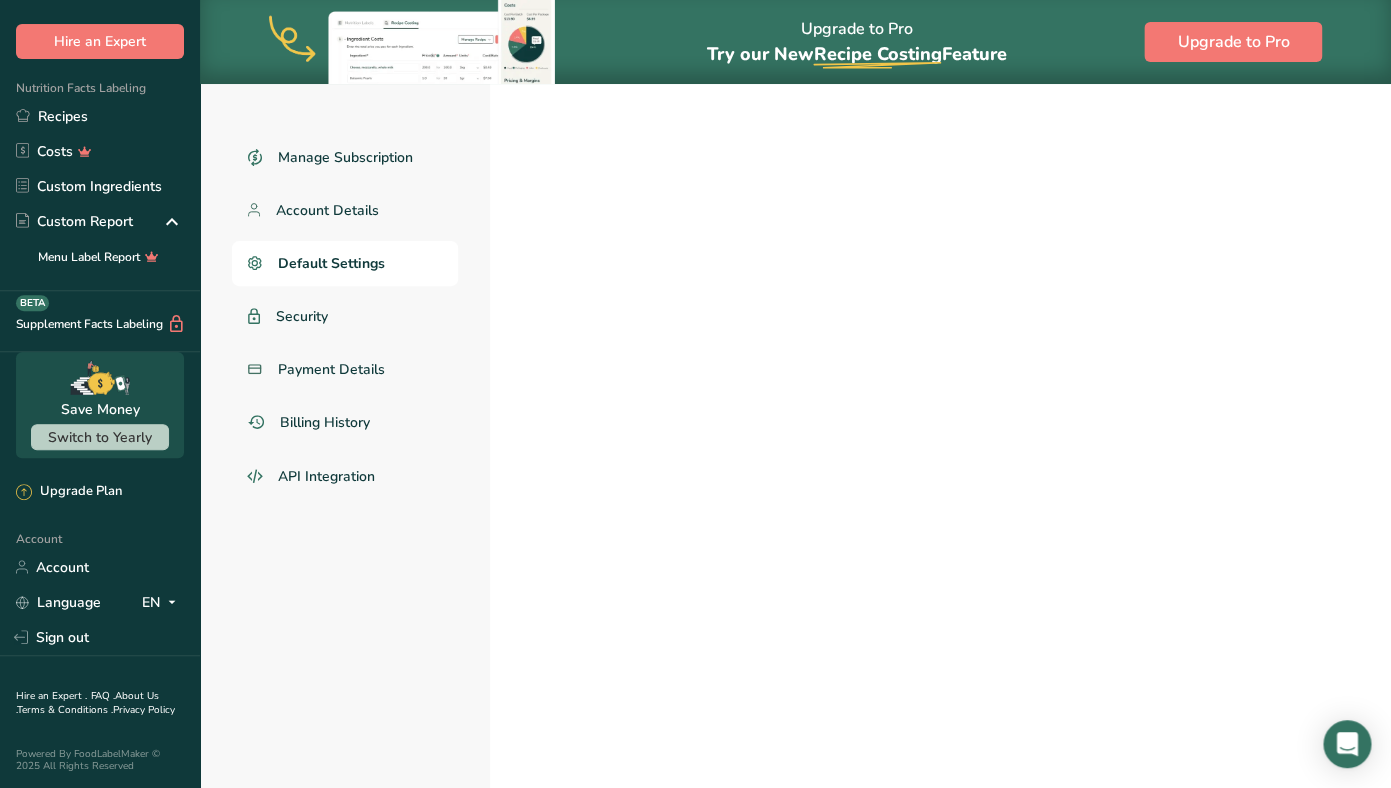 select on "UK" 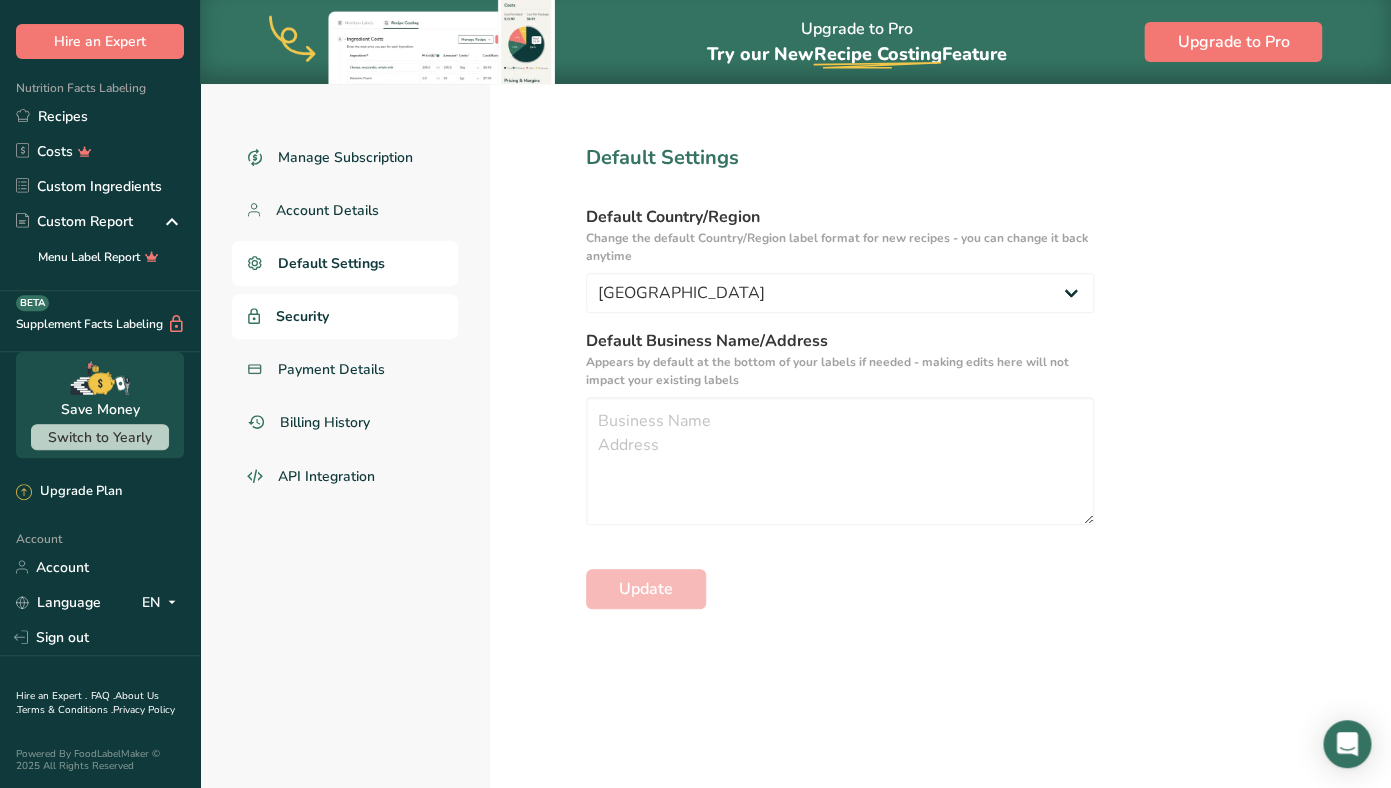 click on "Security" at bounding box center [302, 316] 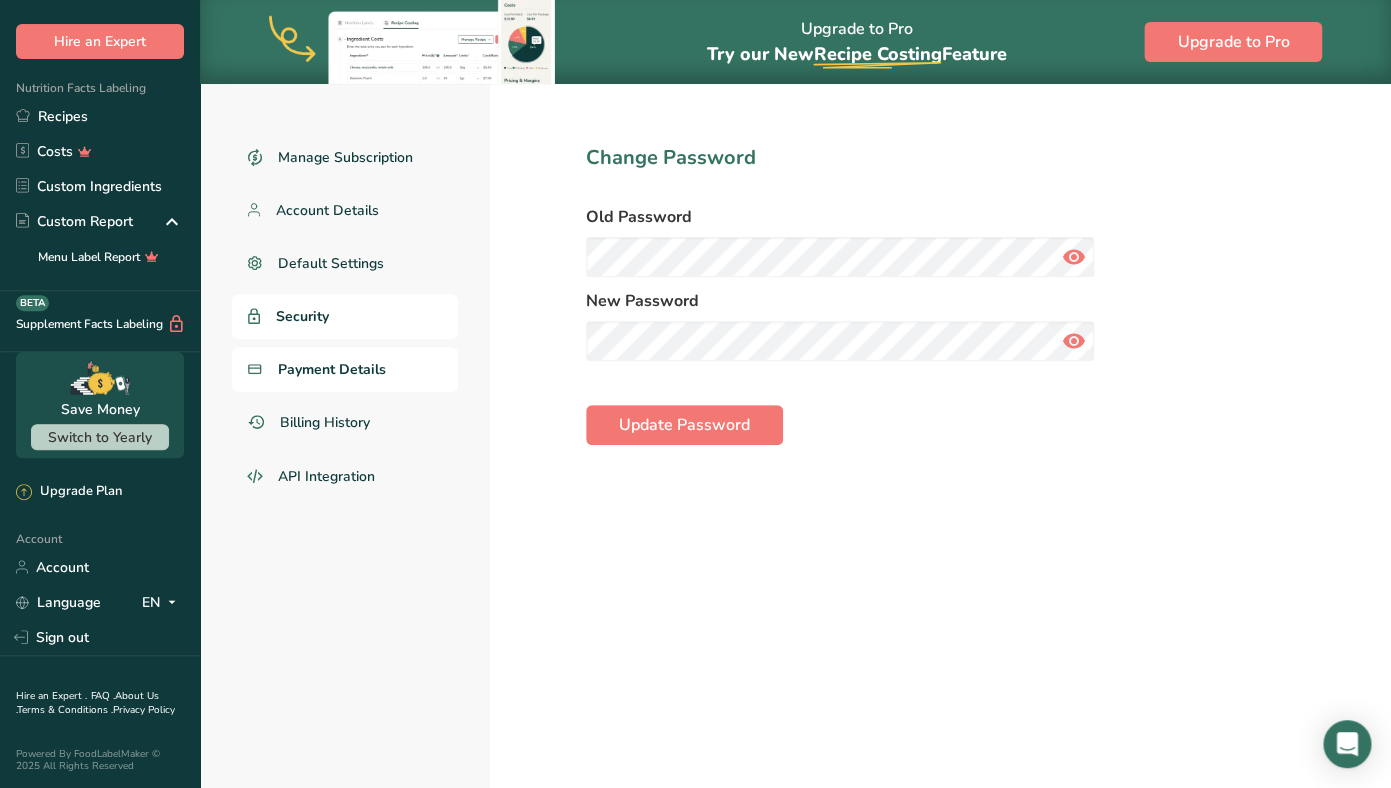 click on "Payment Details" at bounding box center [332, 369] 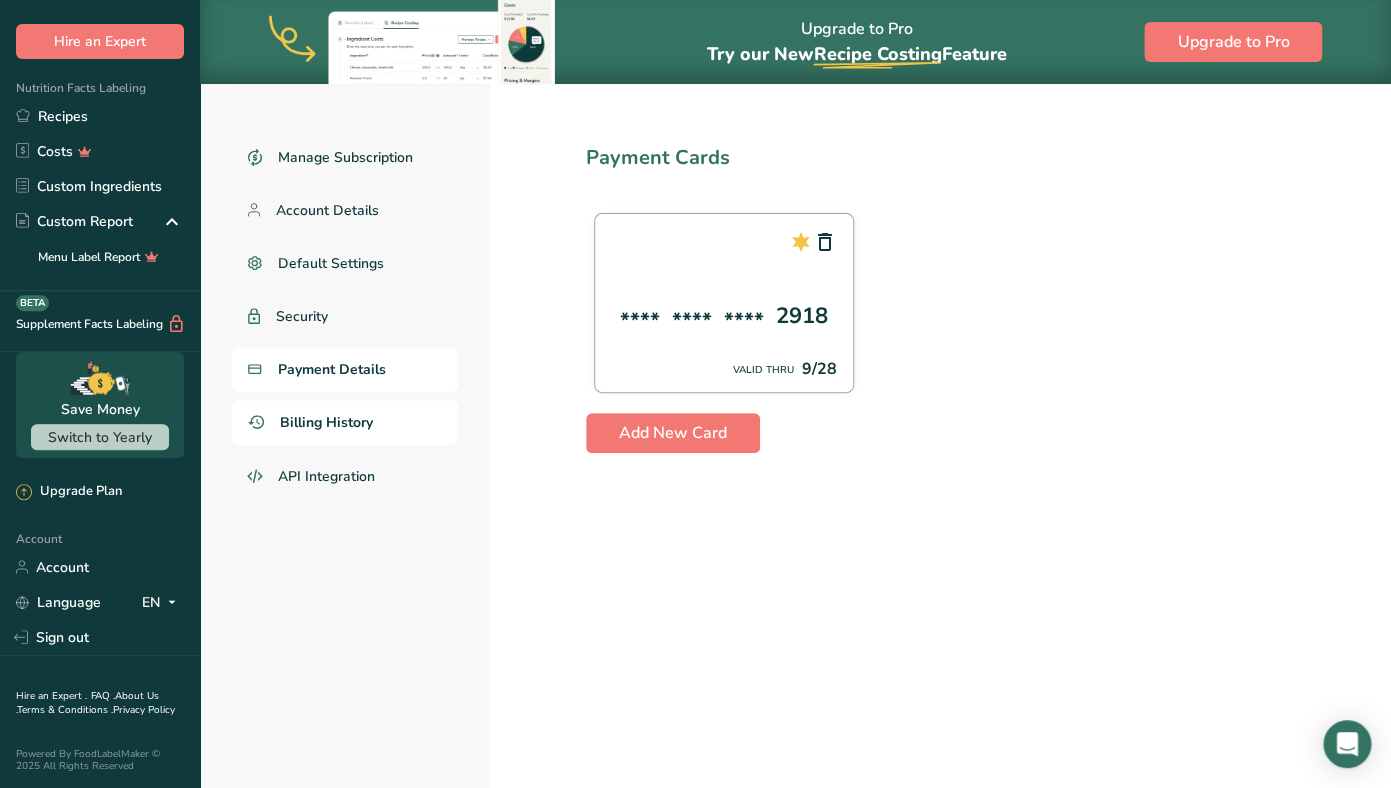 click on "Billing History" at bounding box center (326, 422) 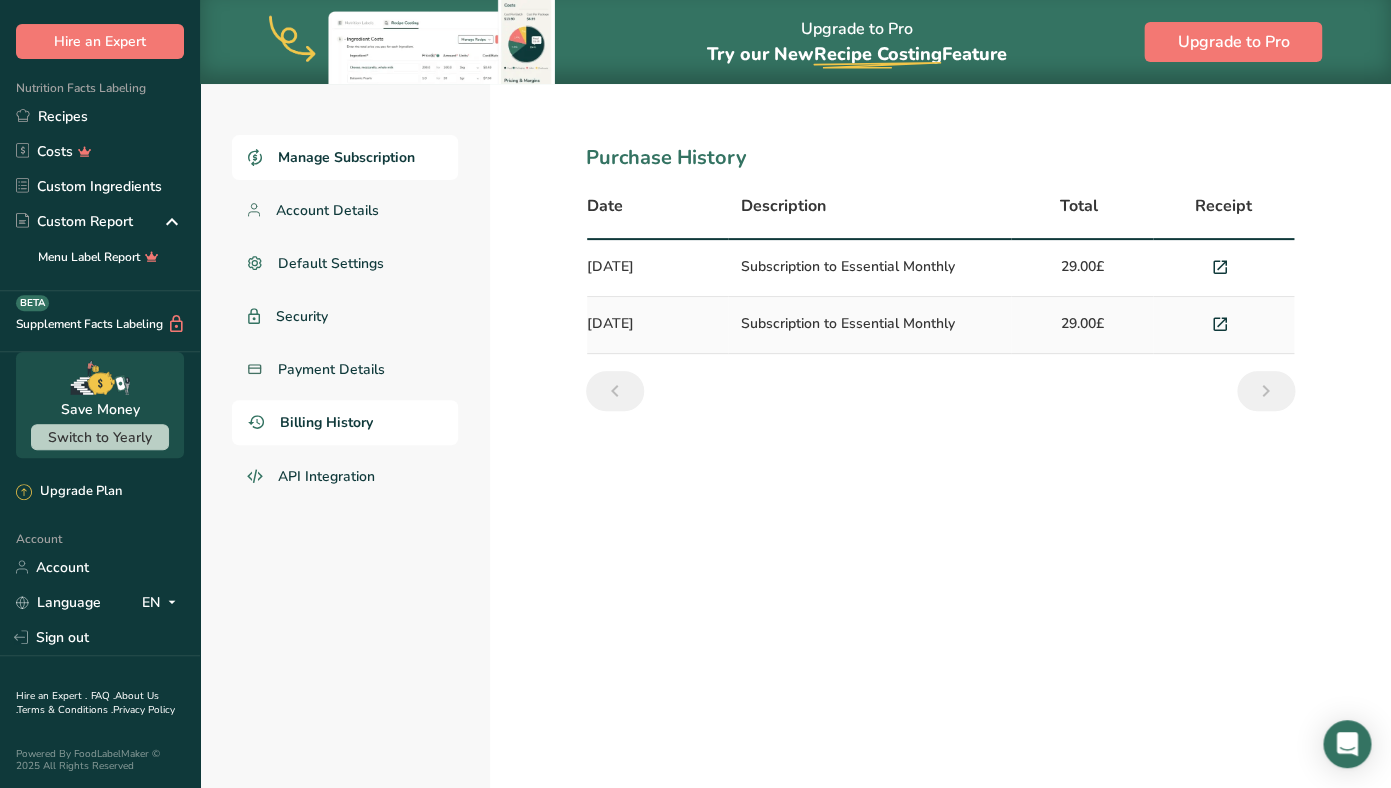 click on "Manage Subscription" at bounding box center [345, 157] 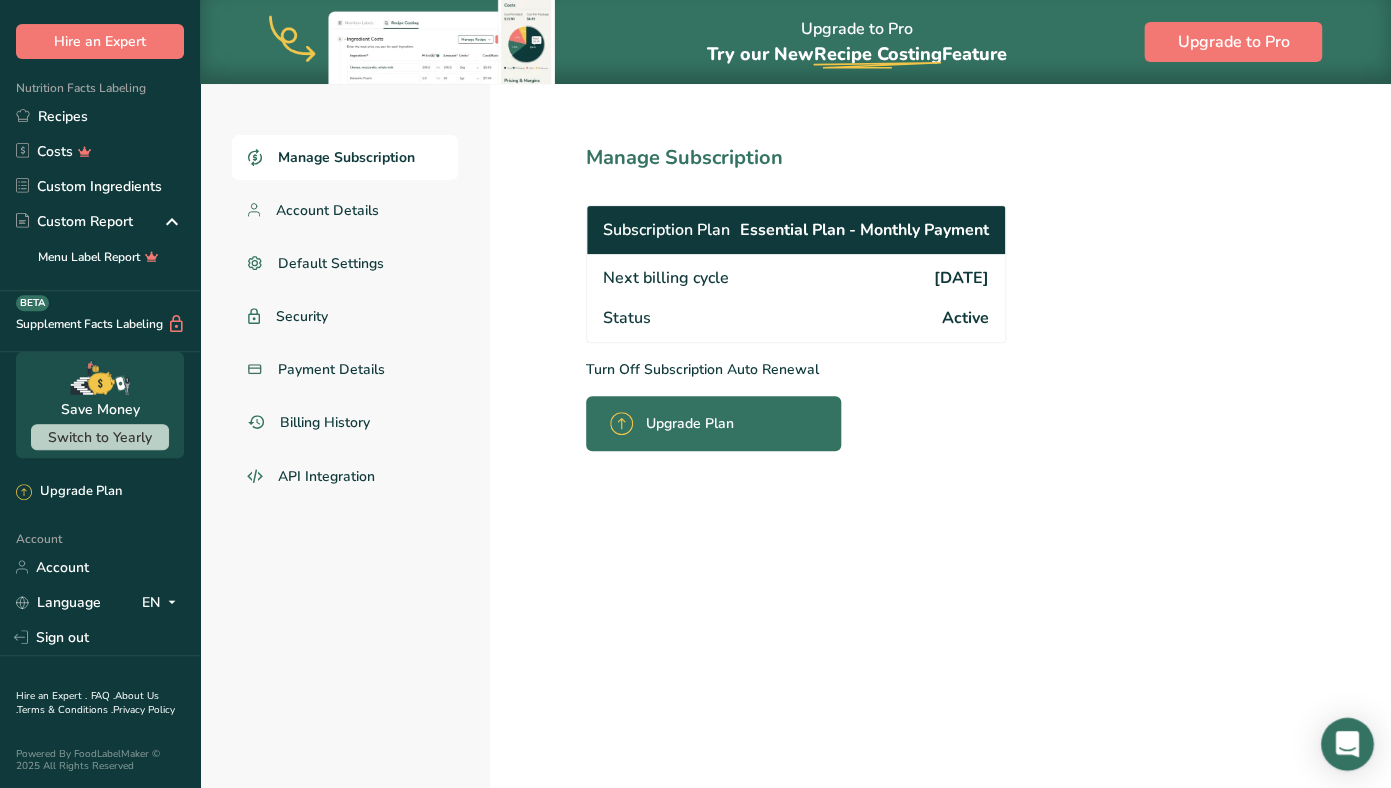 click 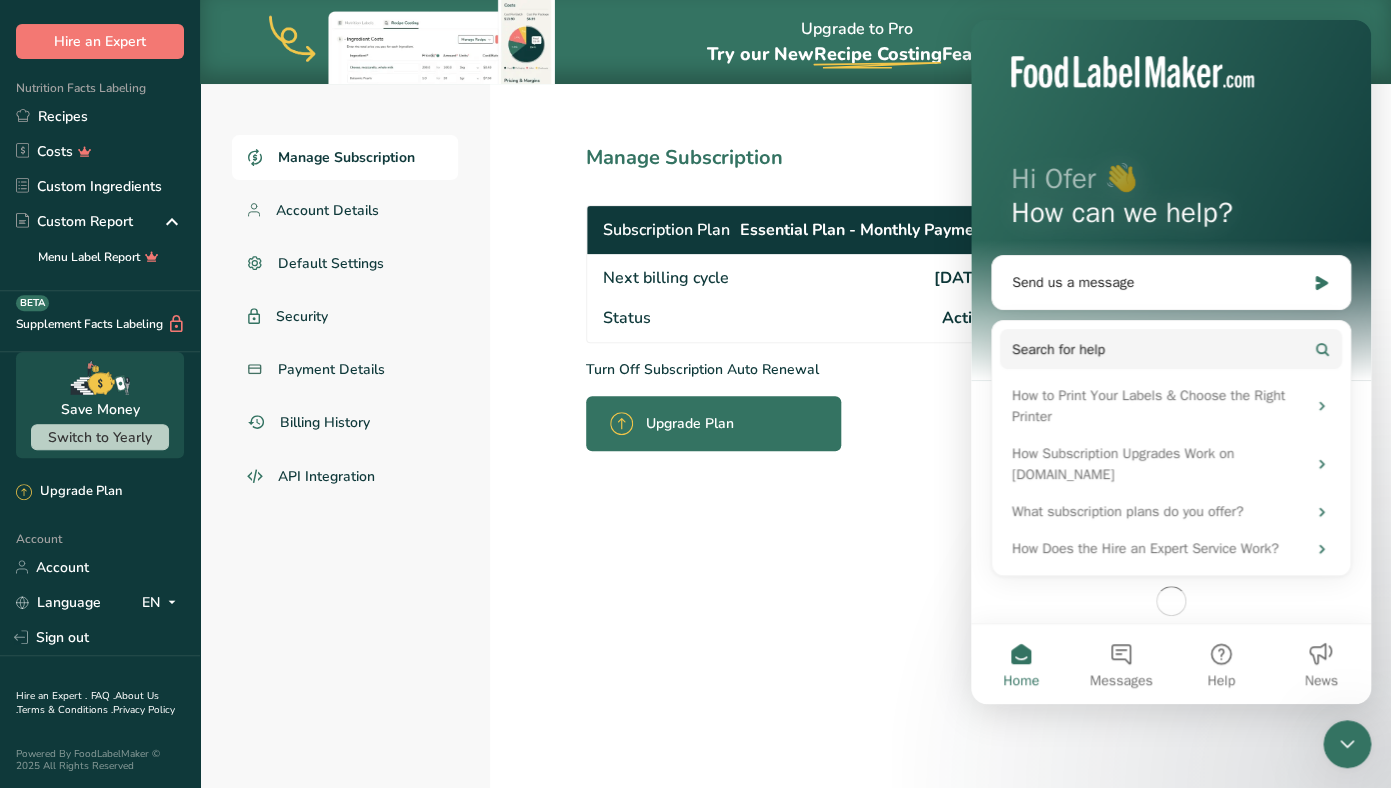 scroll, scrollTop: 0, scrollLeft: 0, axis: both 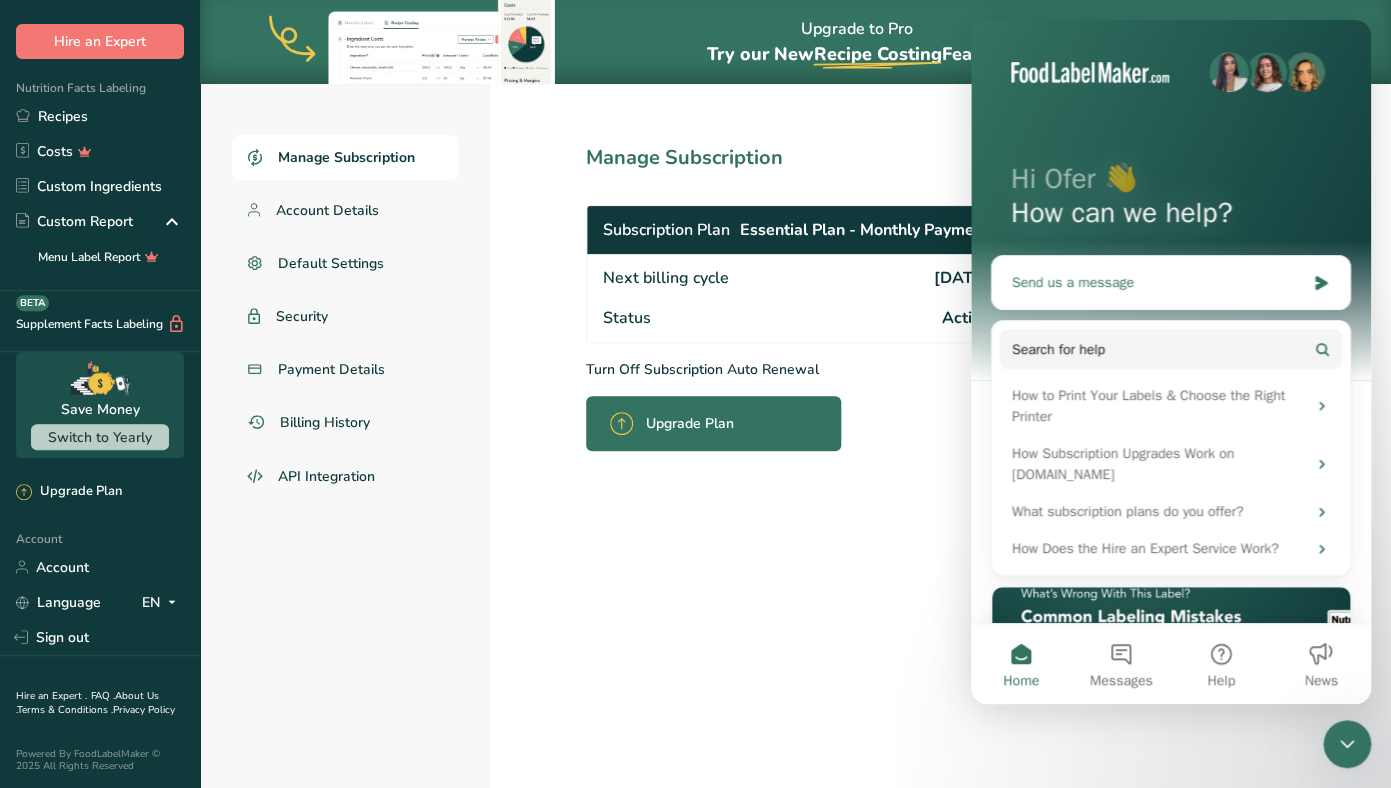 click on "Send us a message" at bounding box center [1158, 282] 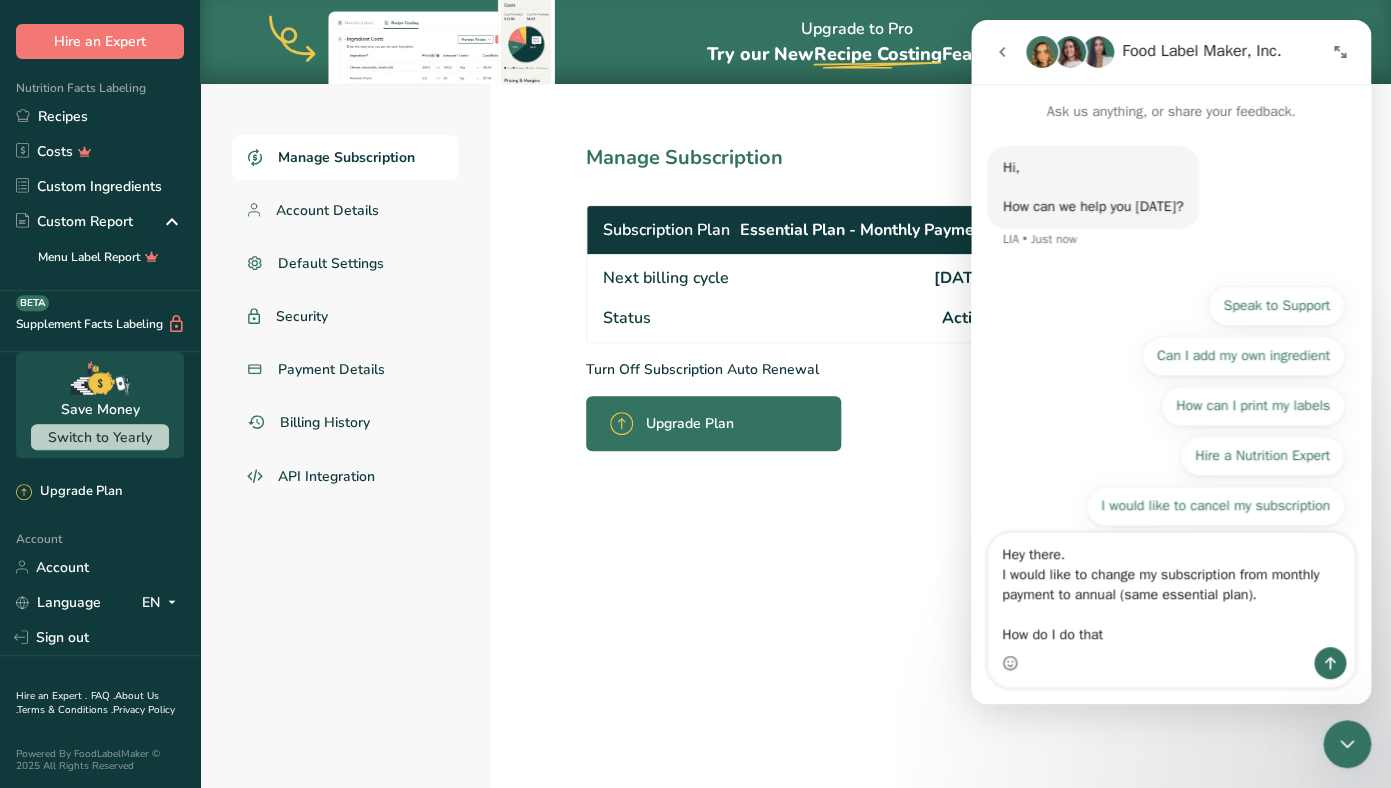 type on "Hey there.
I would like to change my subscription from monthly payment to annual (same essential plan).
How do I do that?" 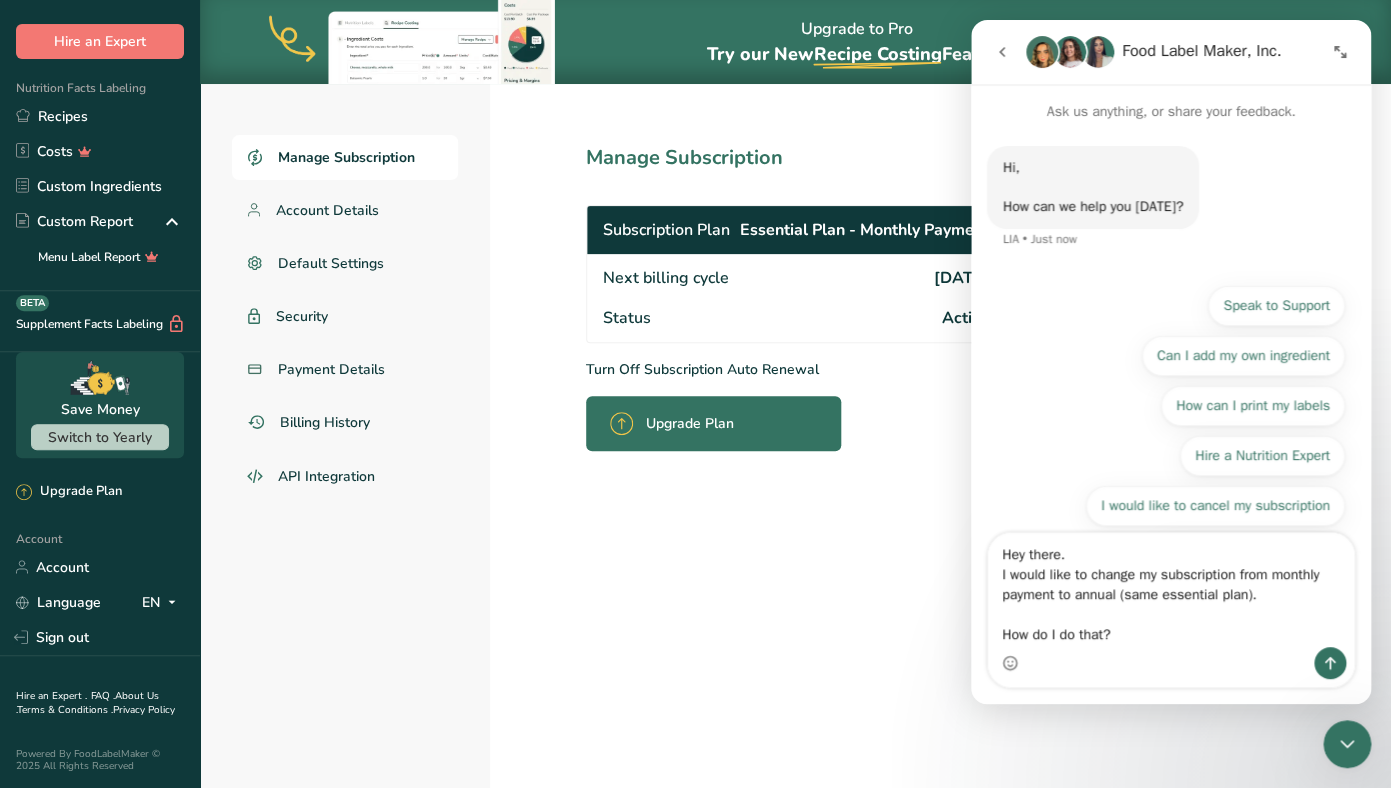 type 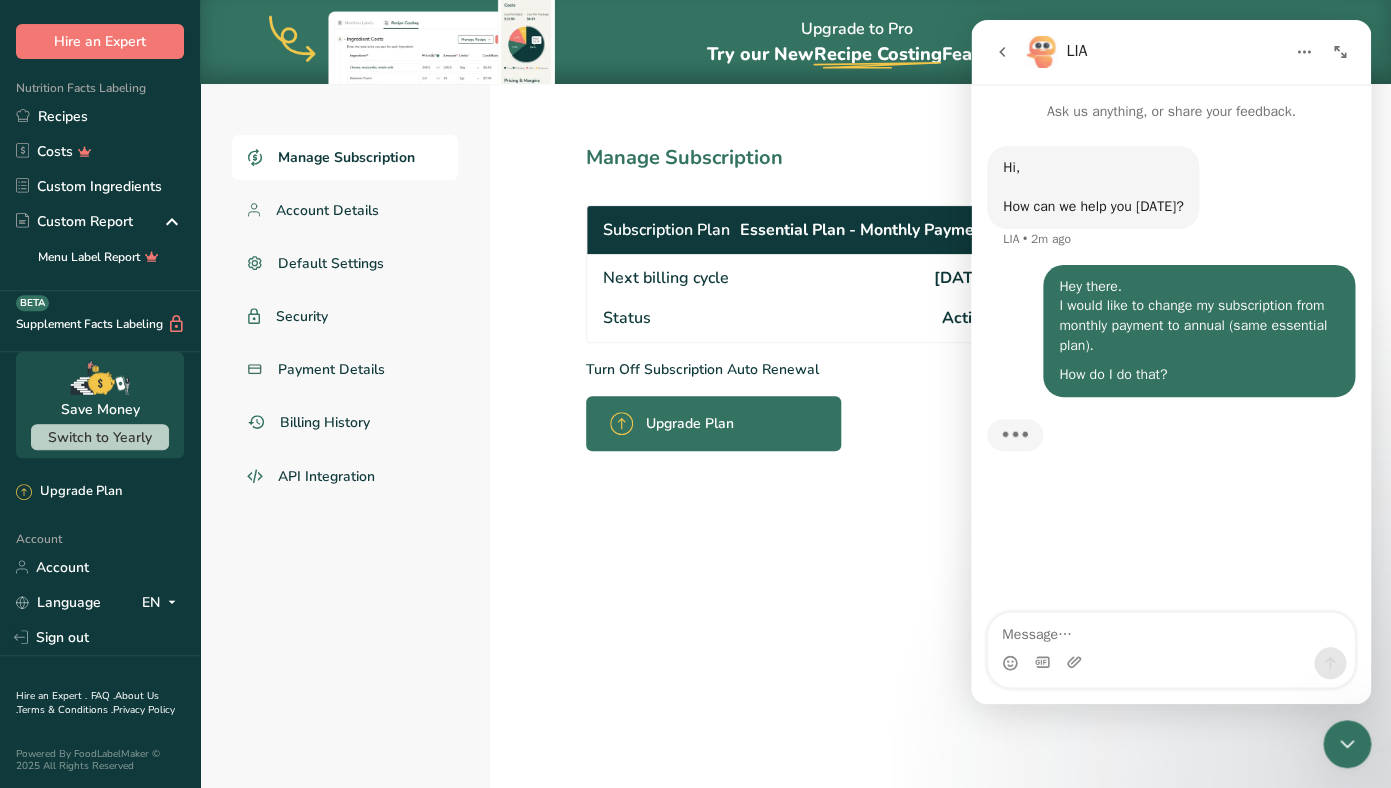 scroll, scrollTop: 2, scrollLeft: 0, axis: vertical 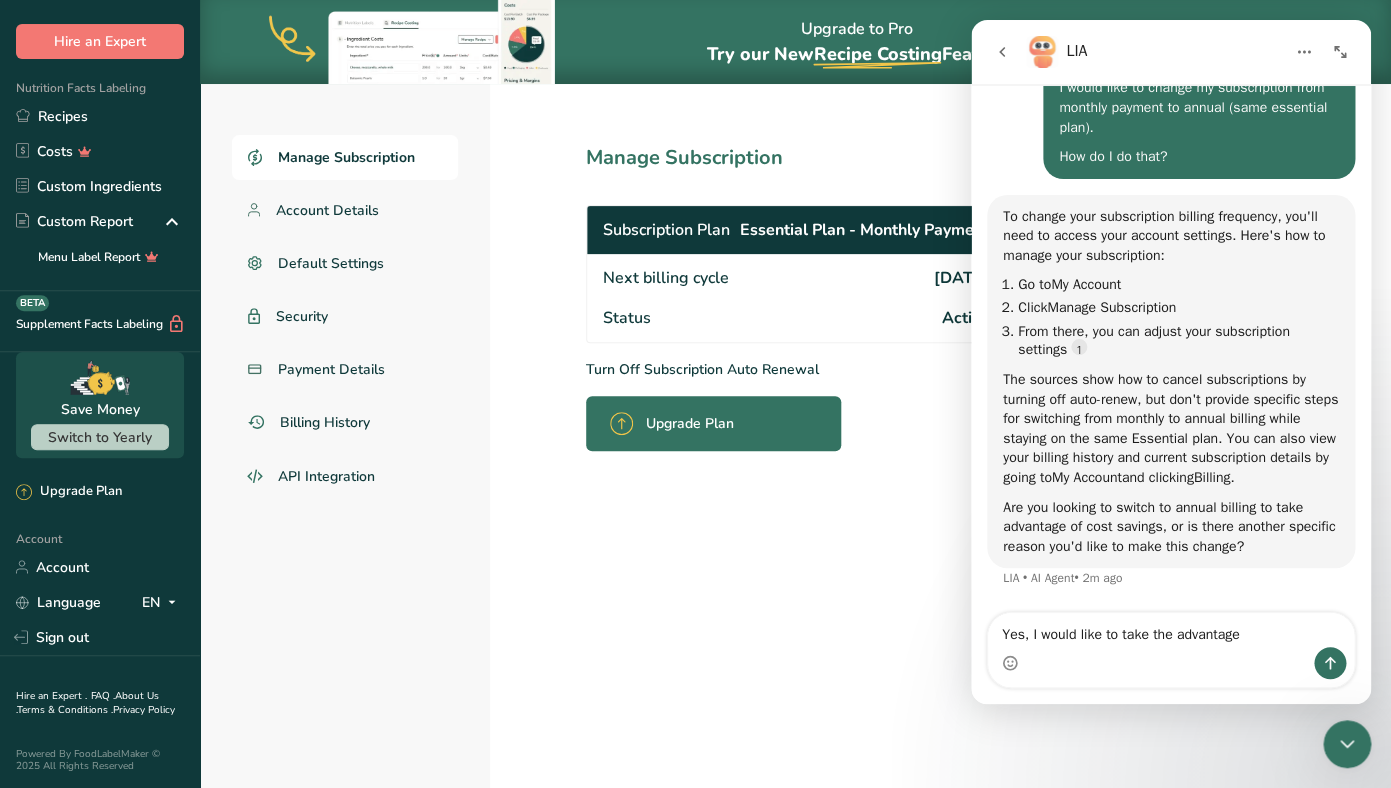 click on "Yes, I would like to take the advantage" at bounding box center [1171, 630] 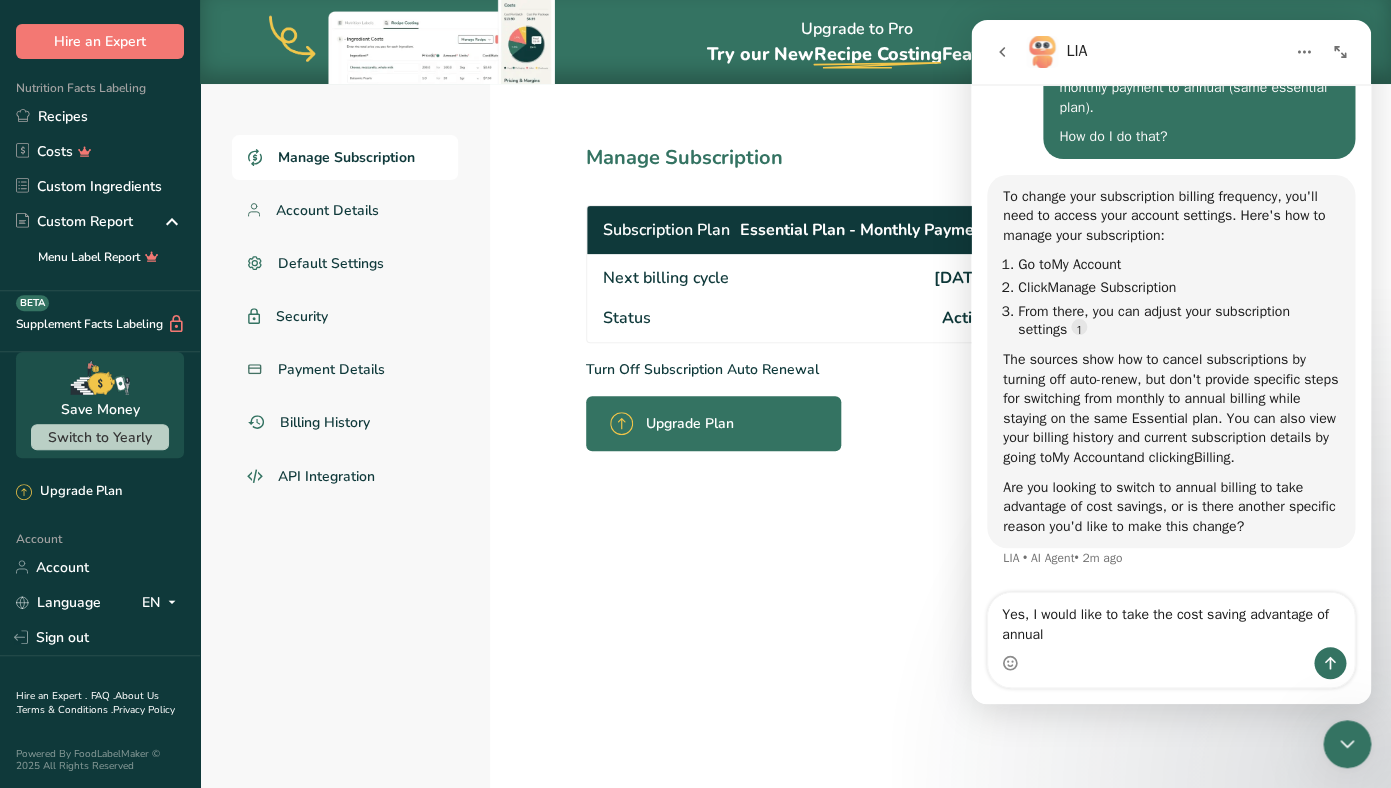 scroll, scrollTop: 236, scrollLeft: 0, axis: vertical 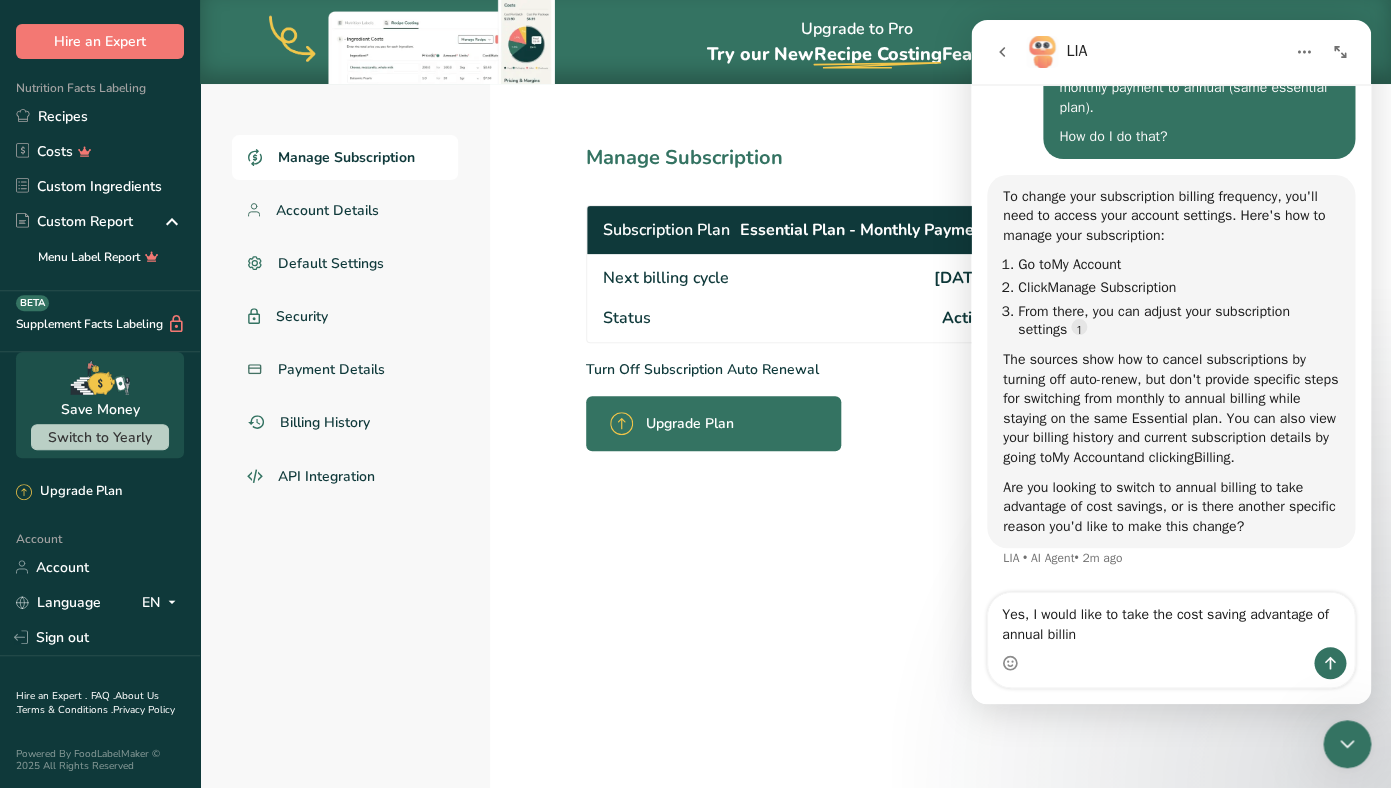 type on "Yes, I would like to take the cost saving advantage of annual billing" 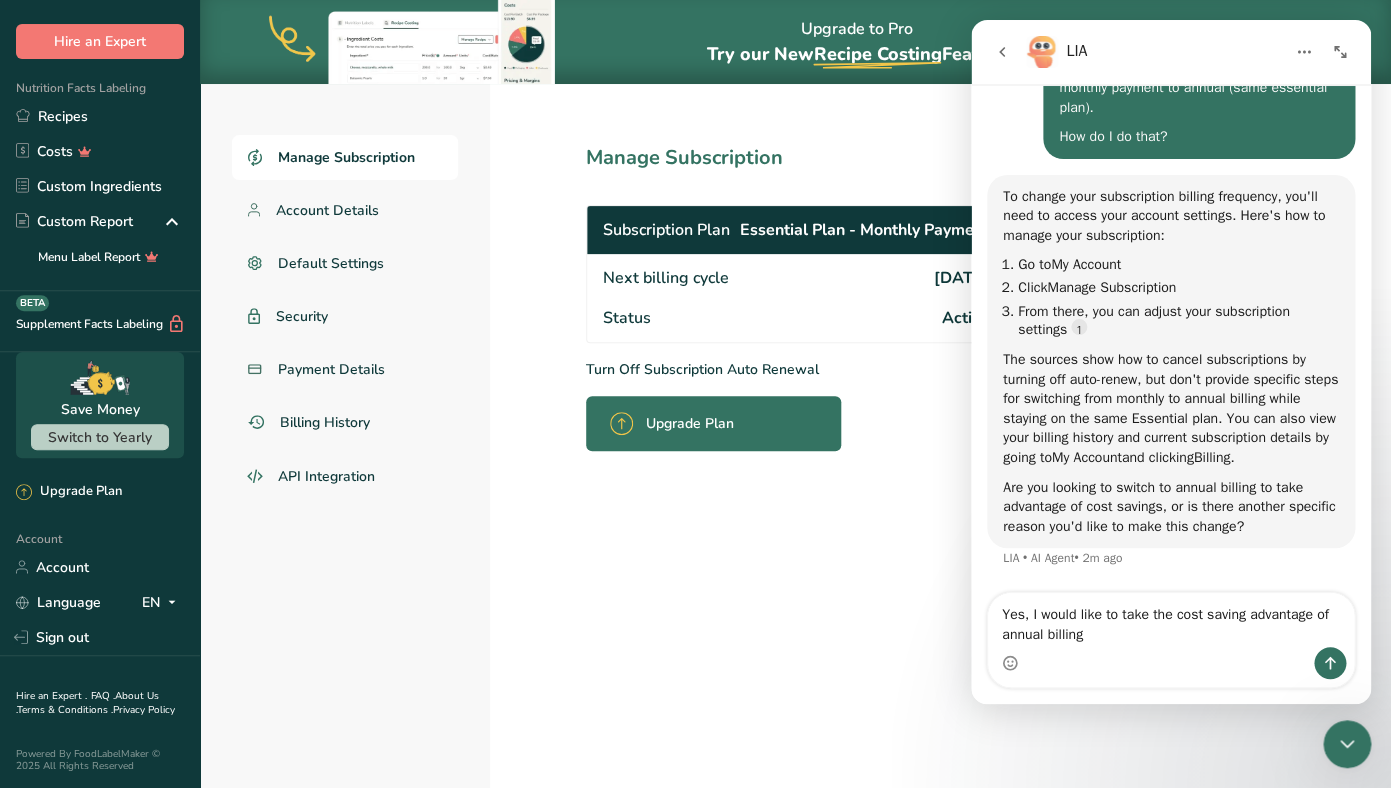 type 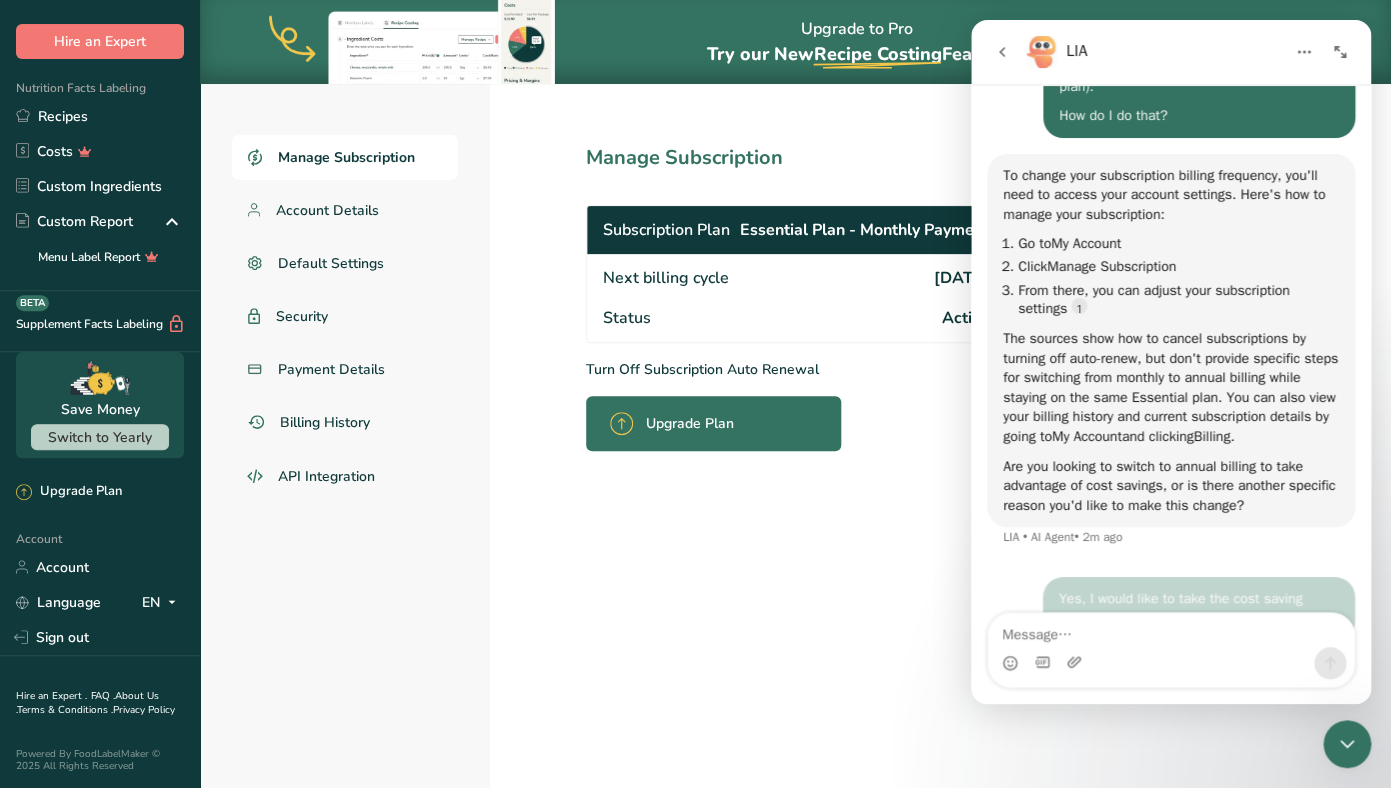 scroll, scrollTop: 280, scrollLeft: 0, axis: vertical 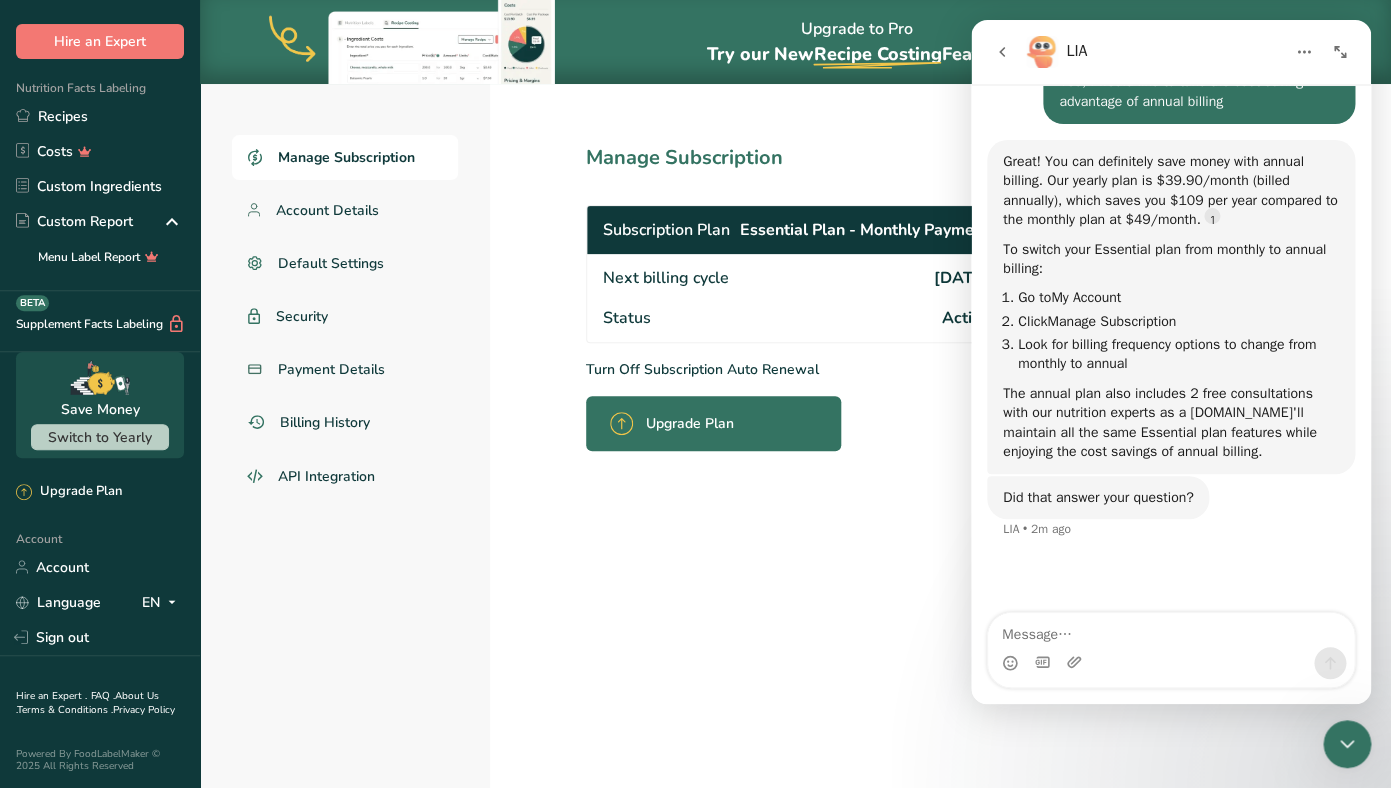 click 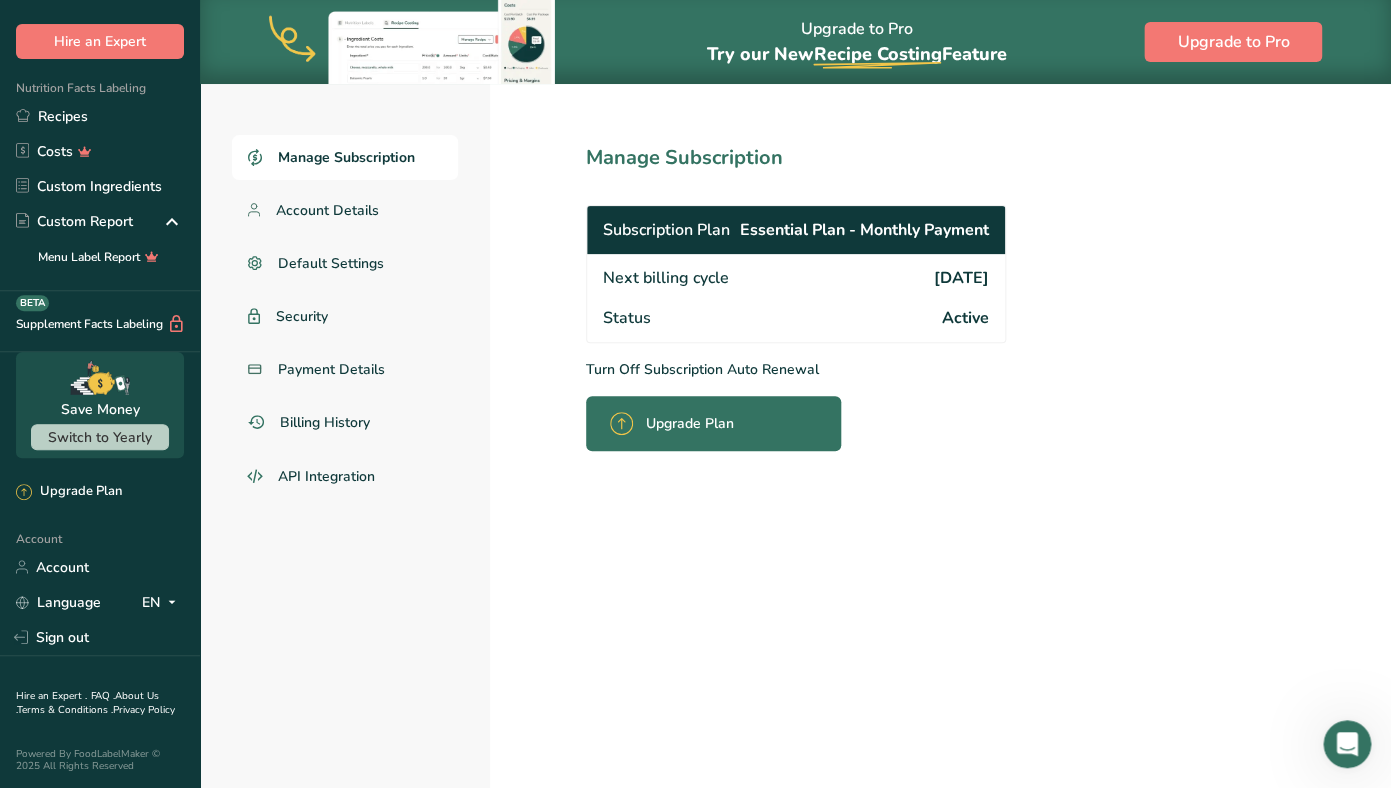 click on "Essential Plan - Monthly Payment" at bounding box center (864, 230) 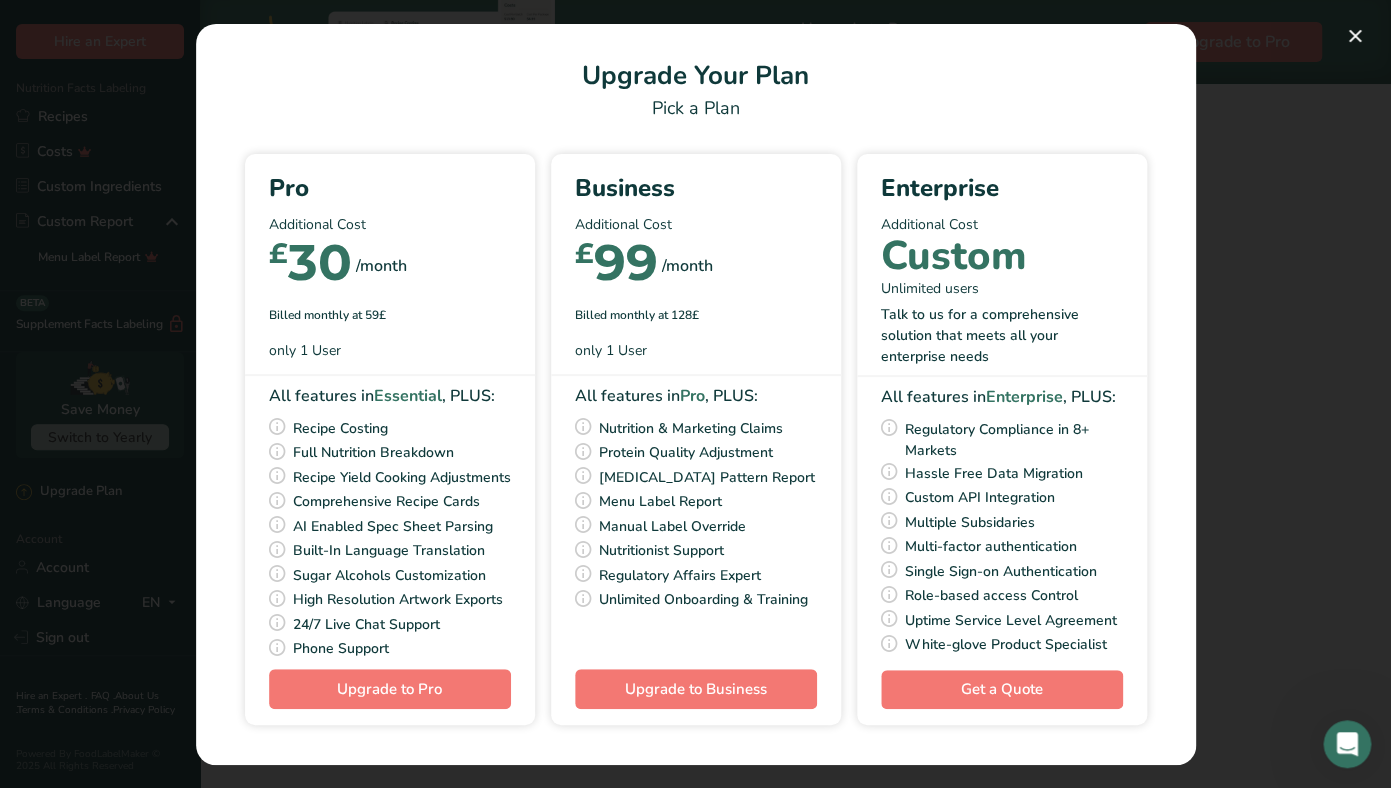 scroll, scrollTop: 691, scrollLeft: 0, axis: vertical 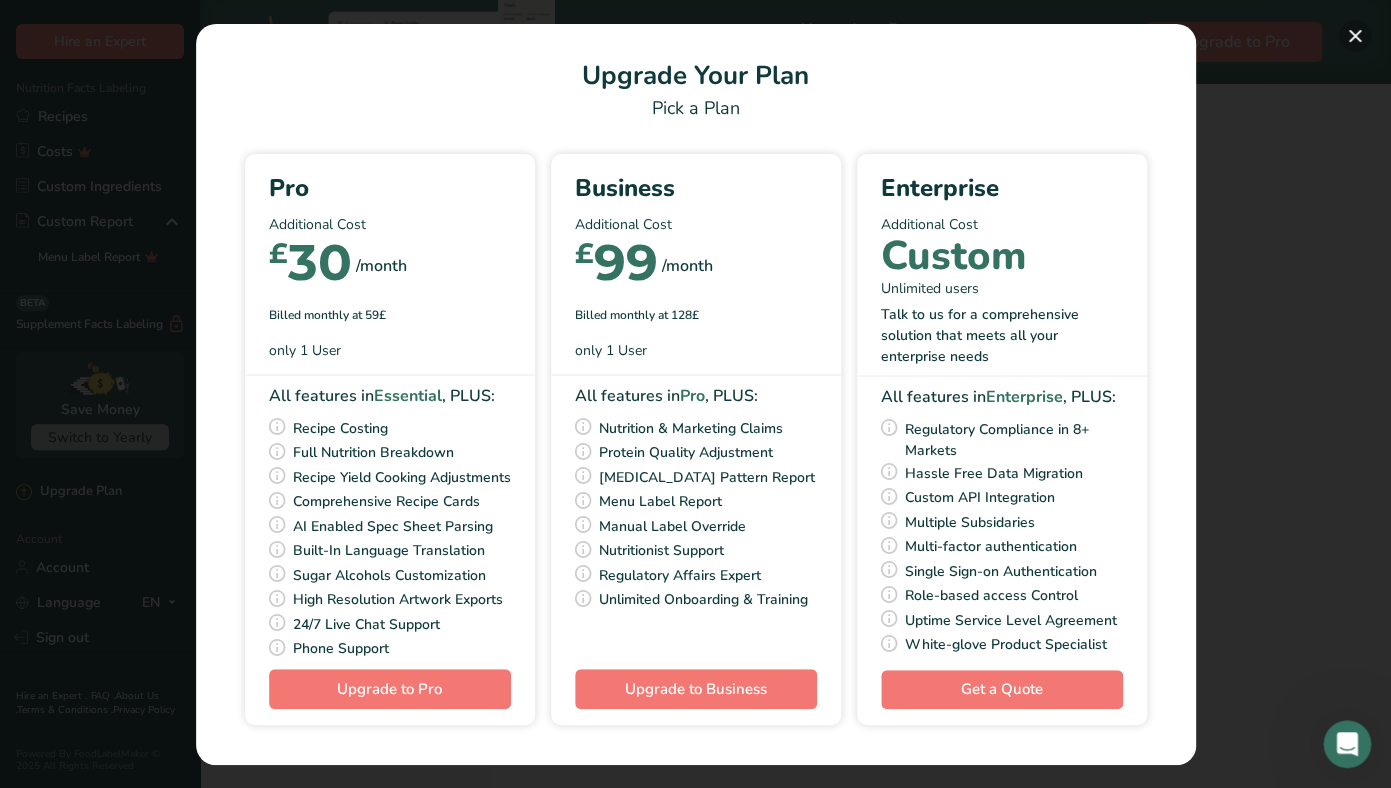 click at bounding box center [1355, 36] 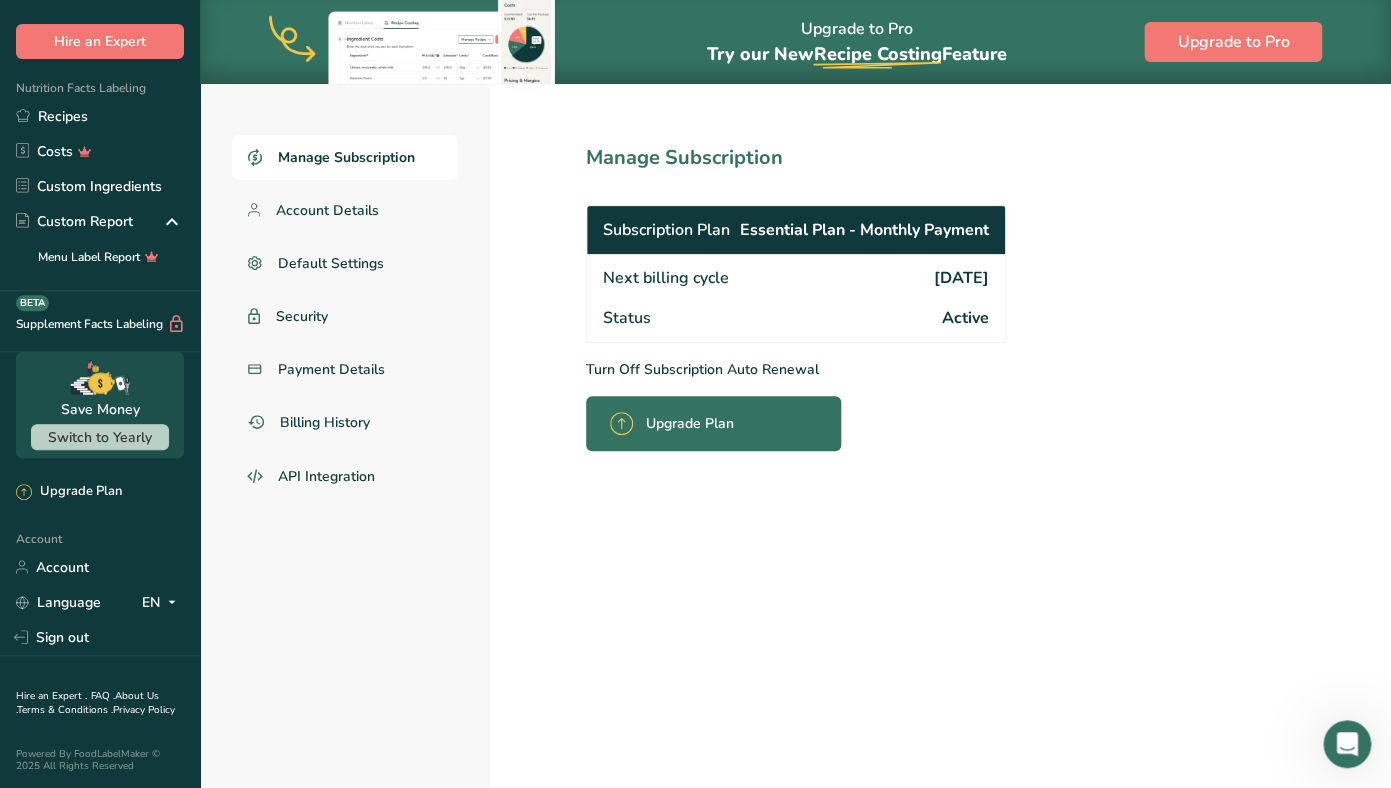 click 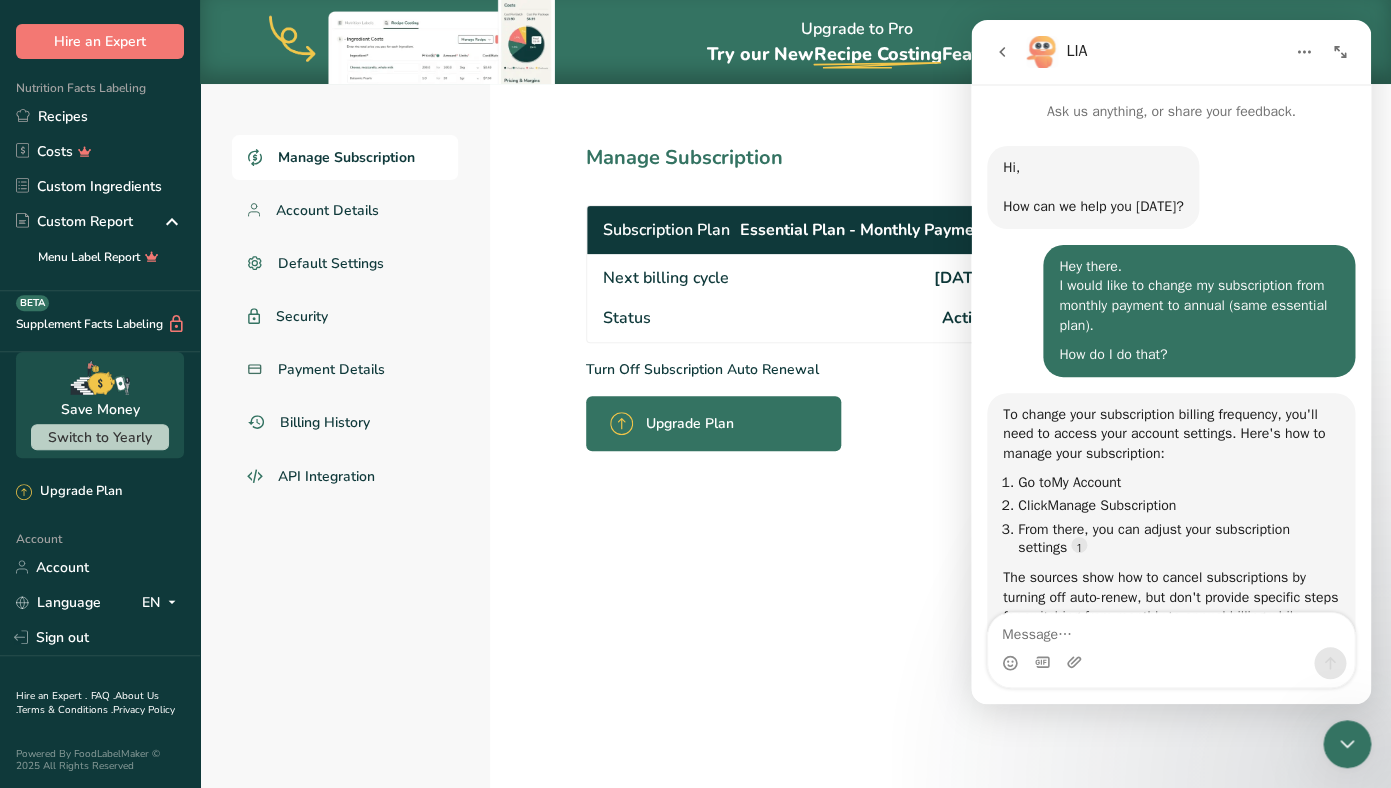 scroll, scrollTop: 691, scrollLeft: 0, axis: vertical 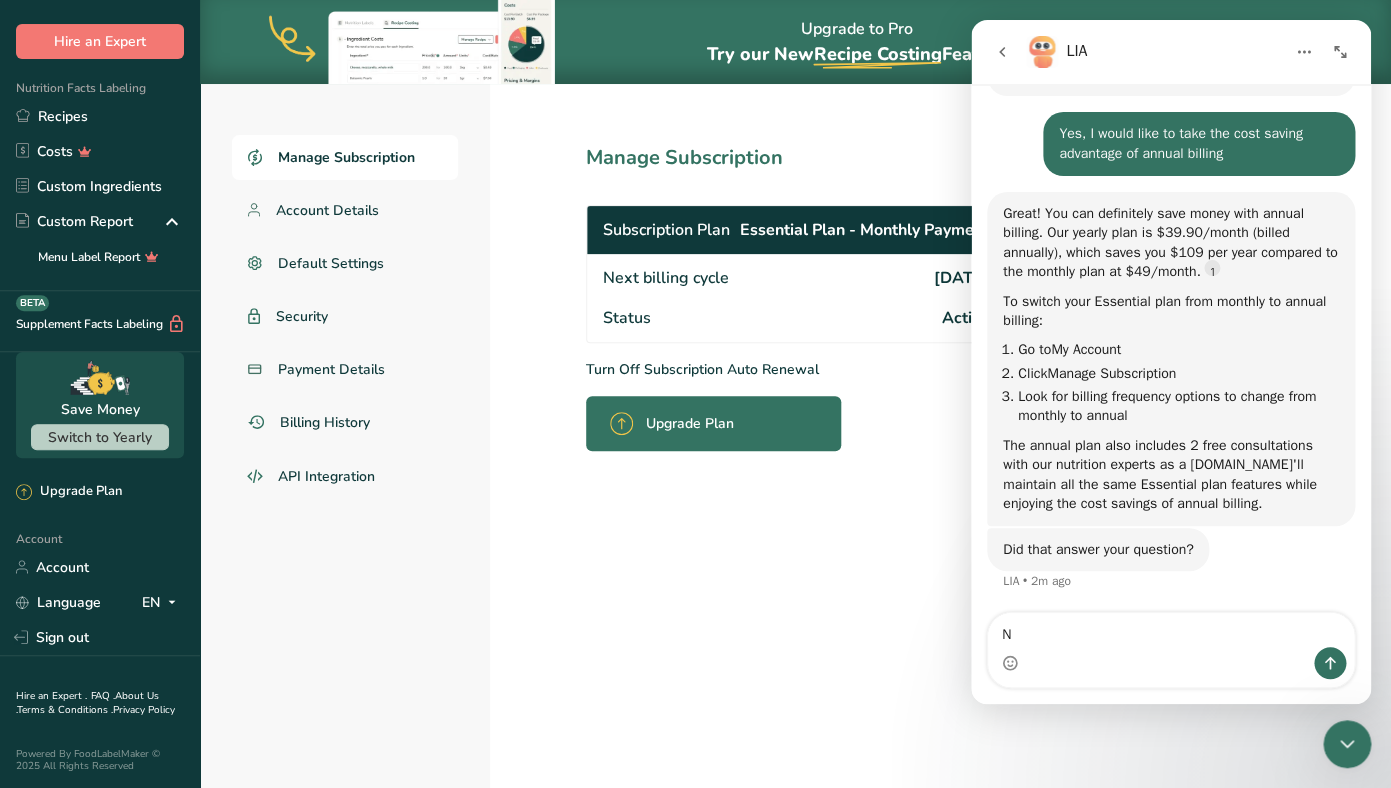 type on "No" 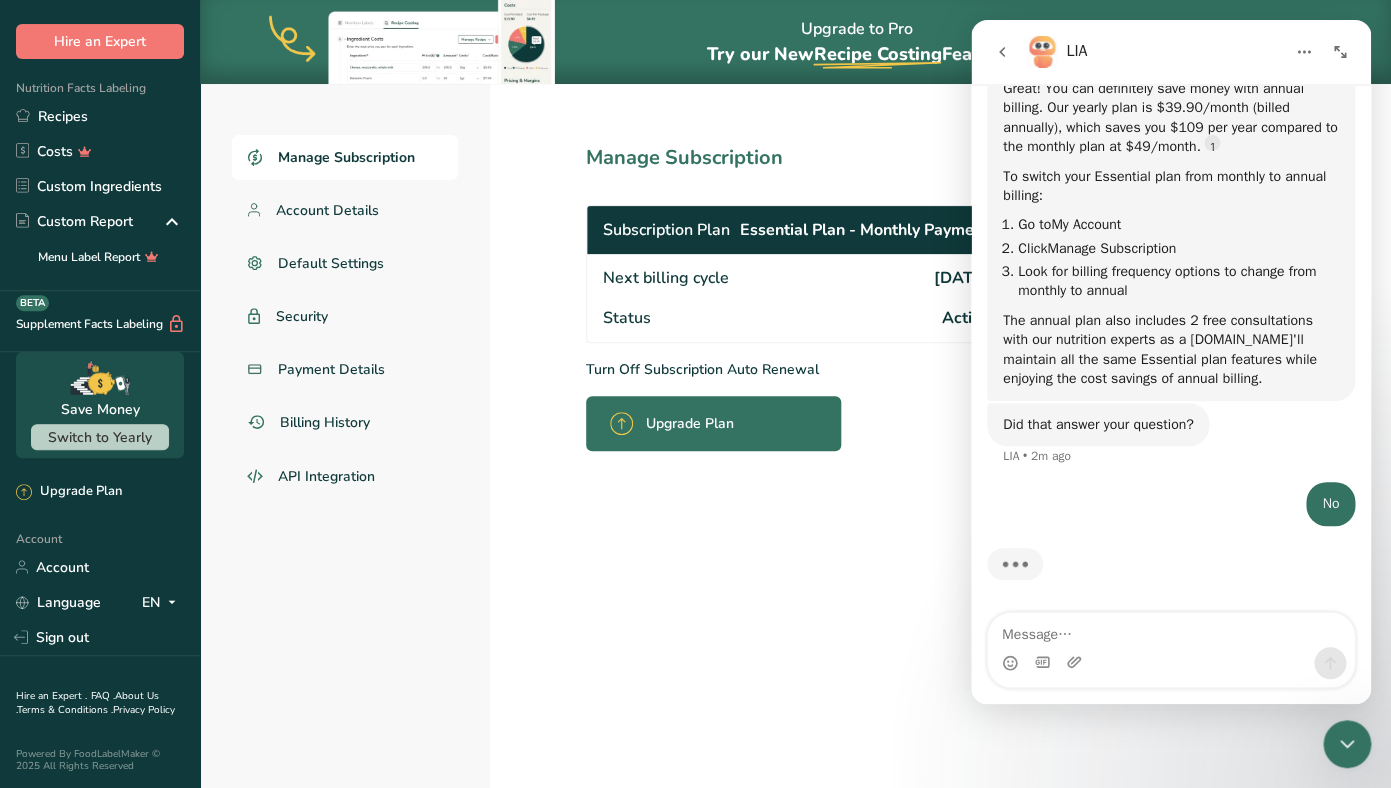 scroll, scrollTop: 816, scrollLeft: 0, axis: vertical 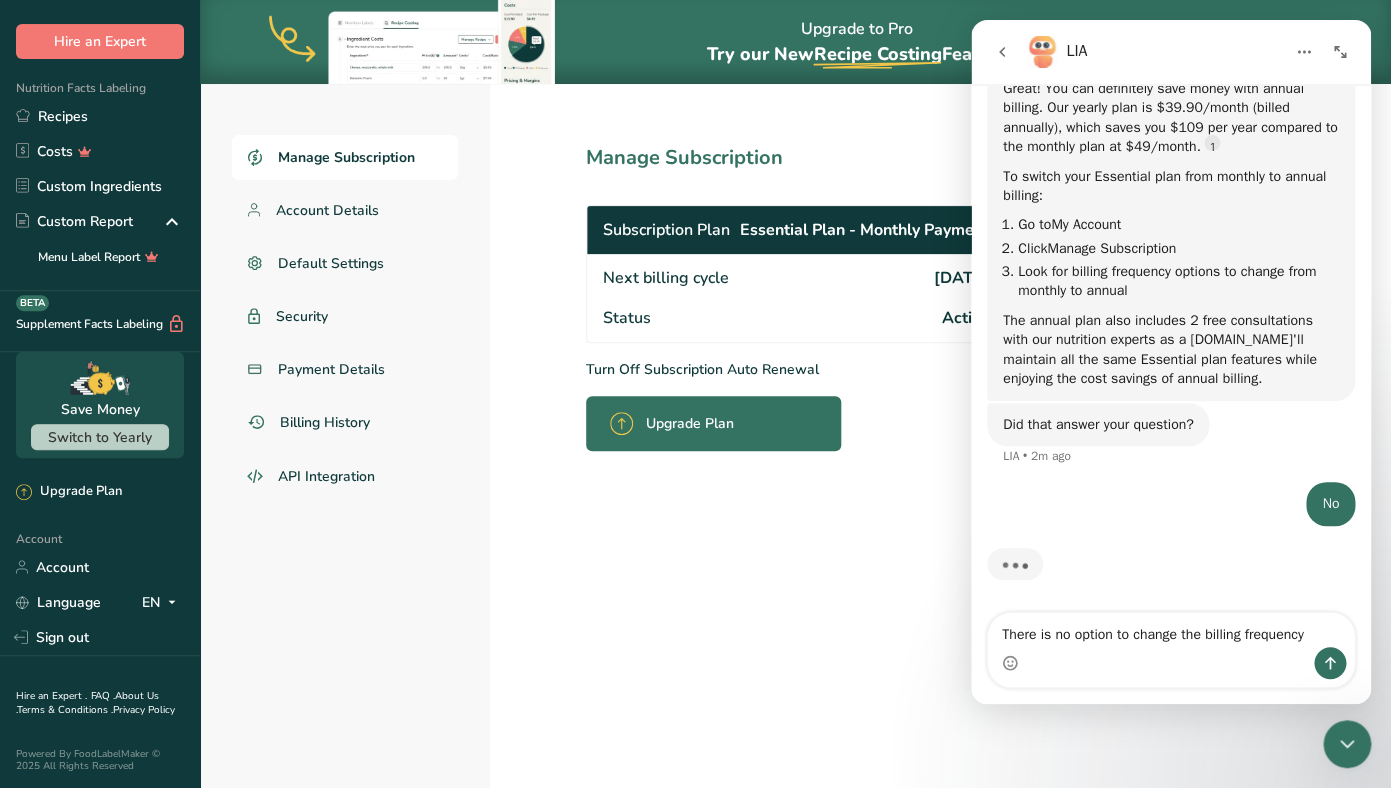 type on "There is no option to change the billing frequency" 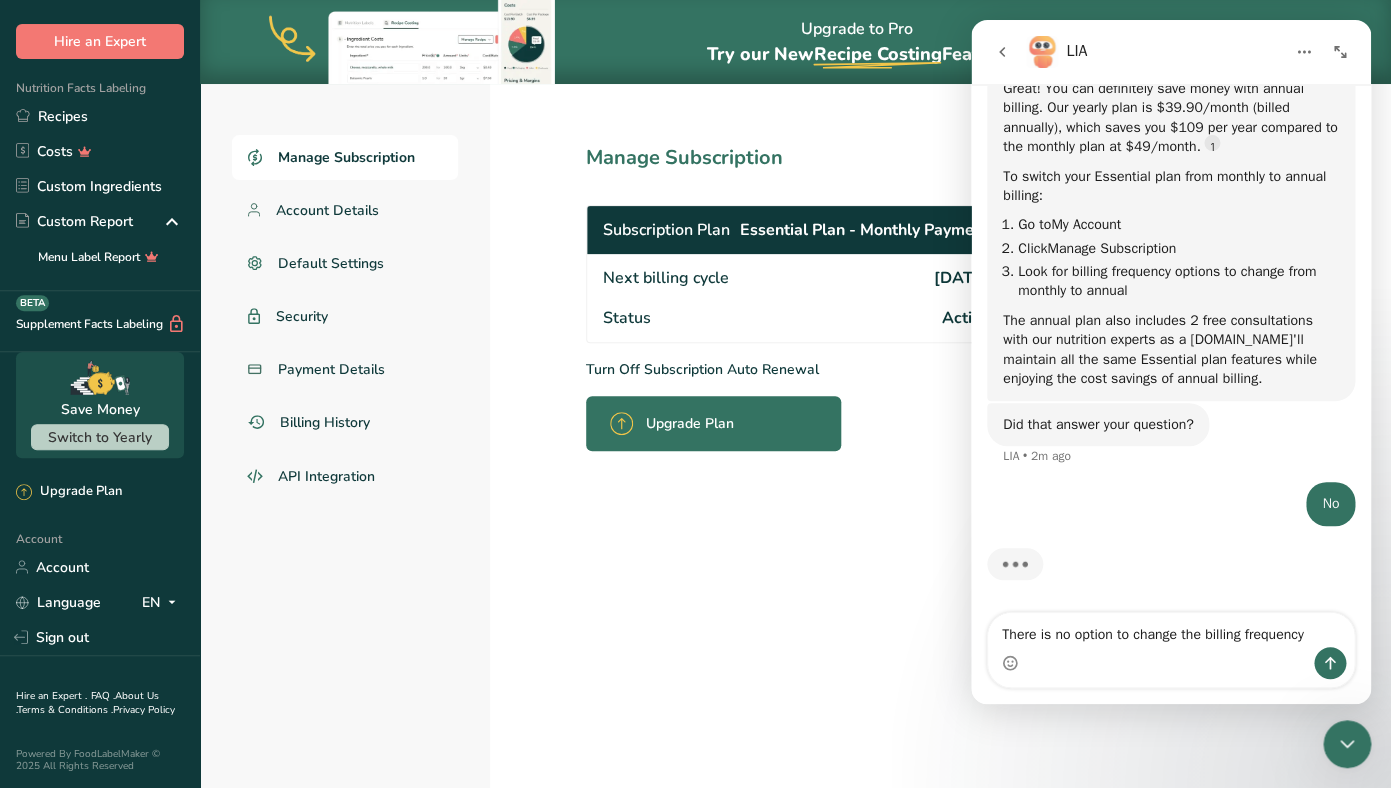 type 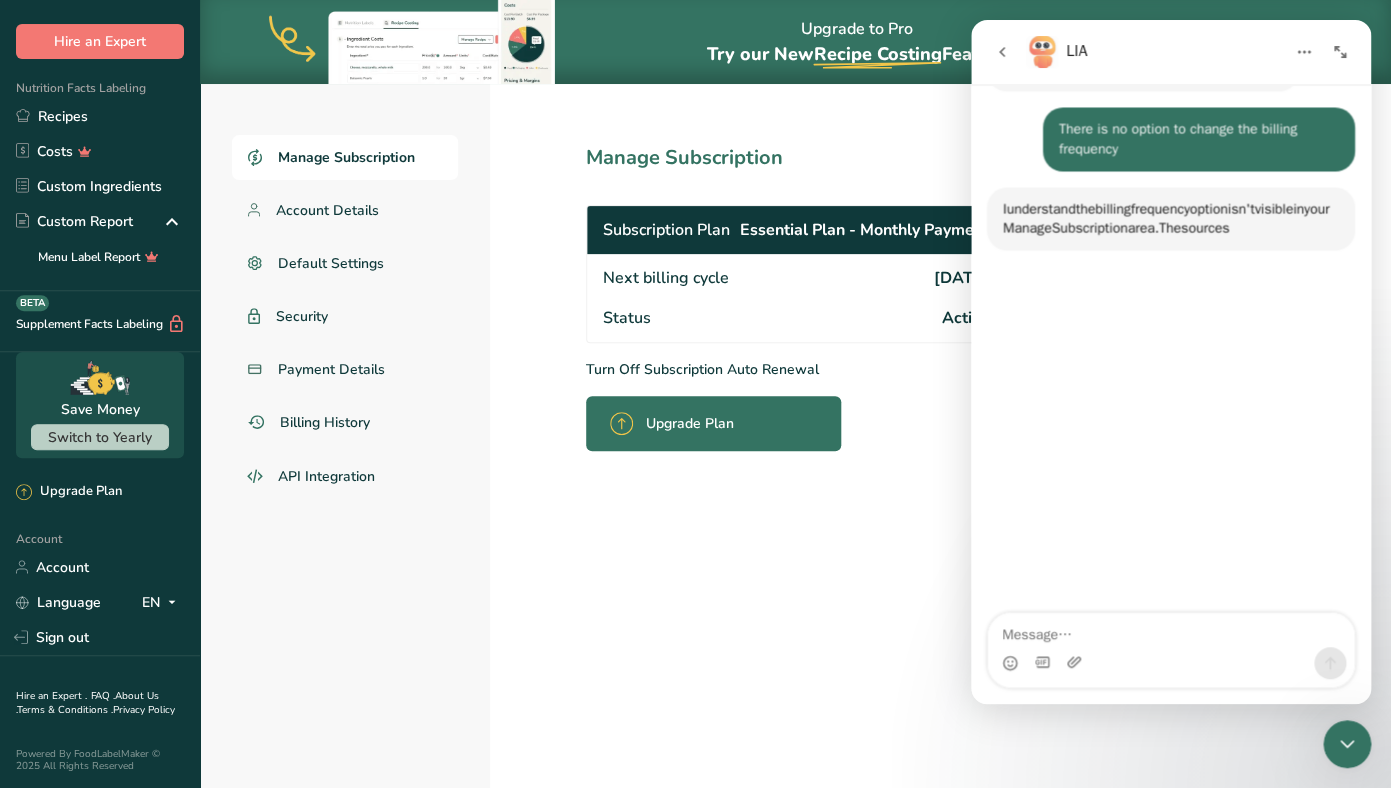 scroll, scrollTop: 1356, scrollLeft: 0, axis: vertical 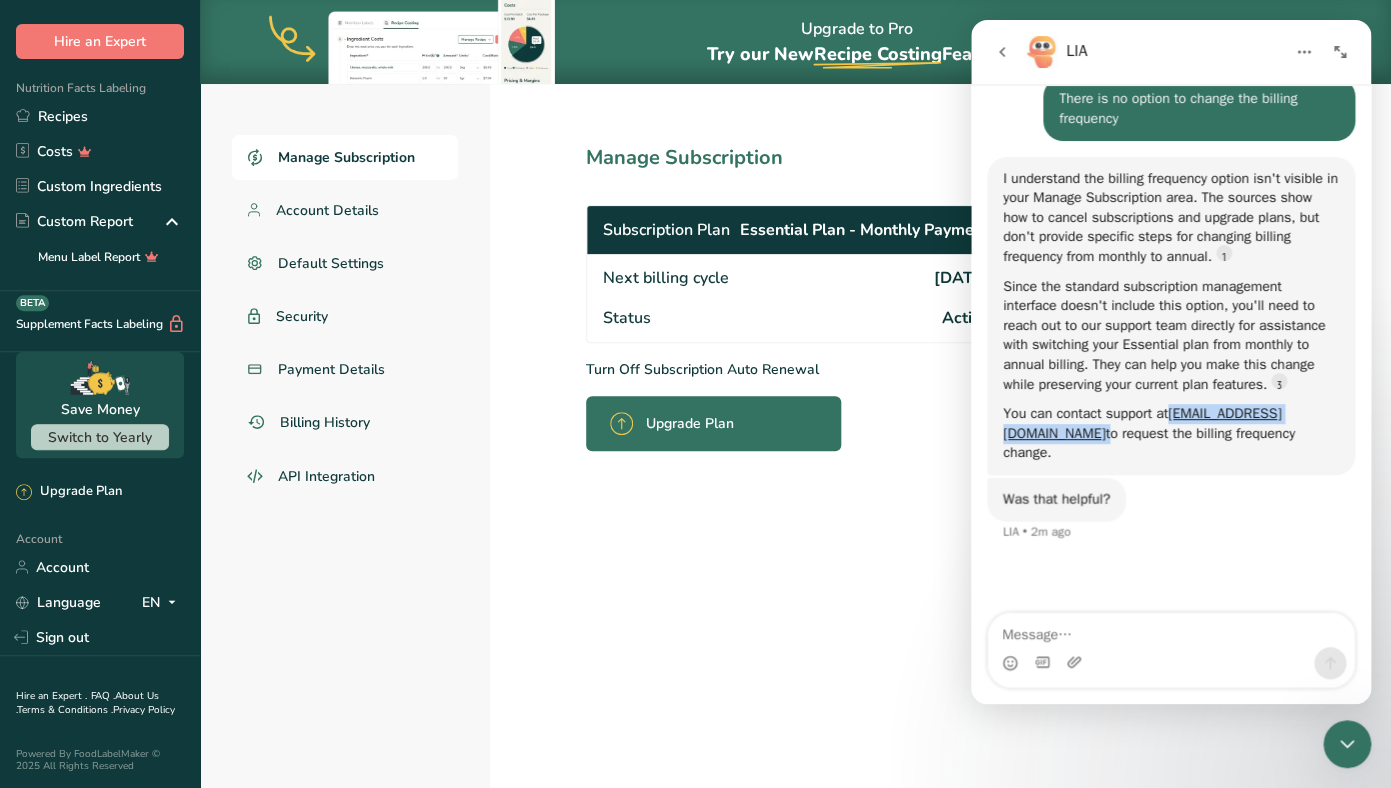 drag, startPoint x: 1199, startPoint y: 482, endPoint x: 993, endPoint y: 480, distance: 206.0097 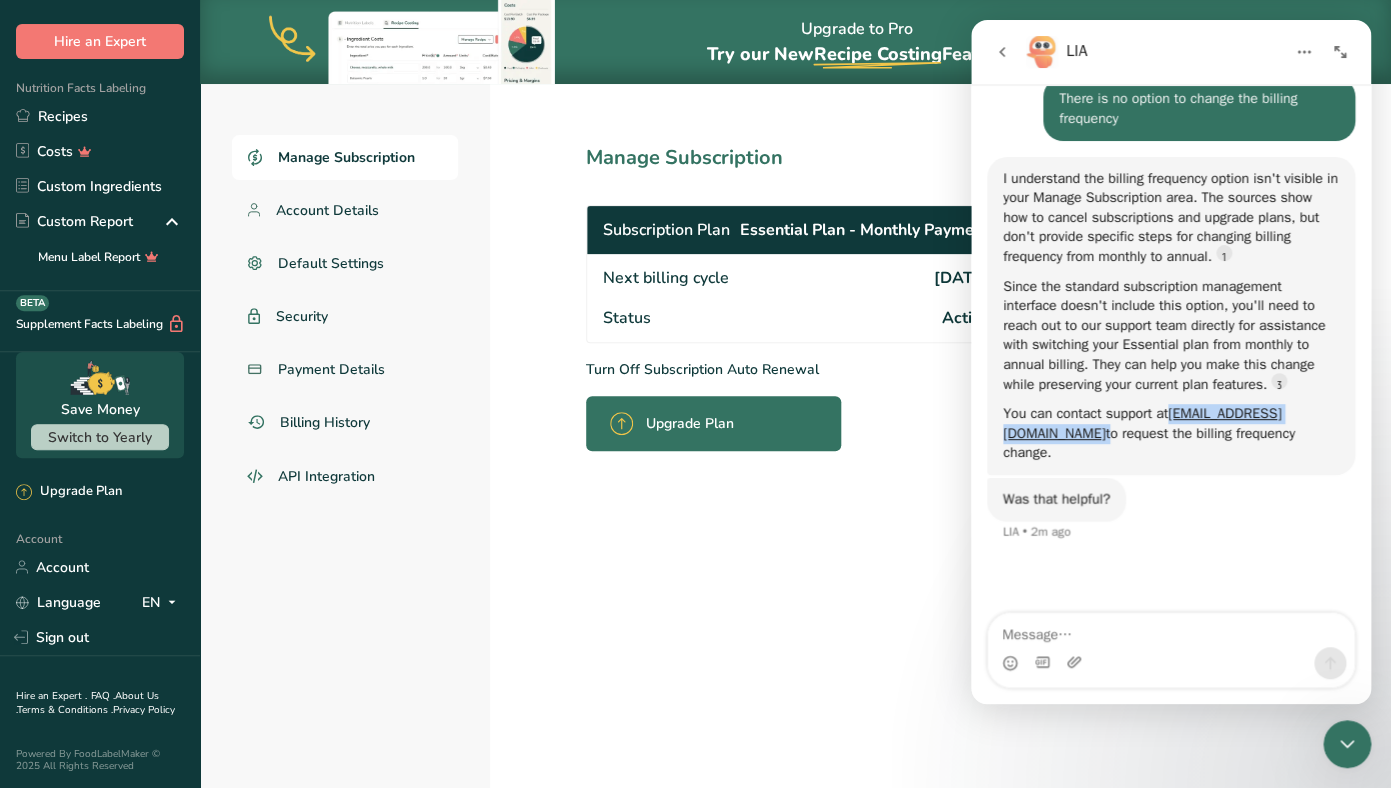 click on "I understand the billing frequency option isn't visible in your Manage Subscription area. The sources show how to cancel subscriptions and upgrade plans, but don't provide specific steps for changing billing frequency from monthly to annual. Since the standard subscription management interface doesn't include this option, you'll need to reach out to our support team directly for assistance with switching your Essential plan from monthly to annual billing. They can help you make this change while preserving your current plan features. You can contact support at  [EMAIL_ADDRESS][DOMAIN_NAME]  to request the billing frequency change. LIA   • AI Agent  •   2m ago" at bounding box center [1171, 316] 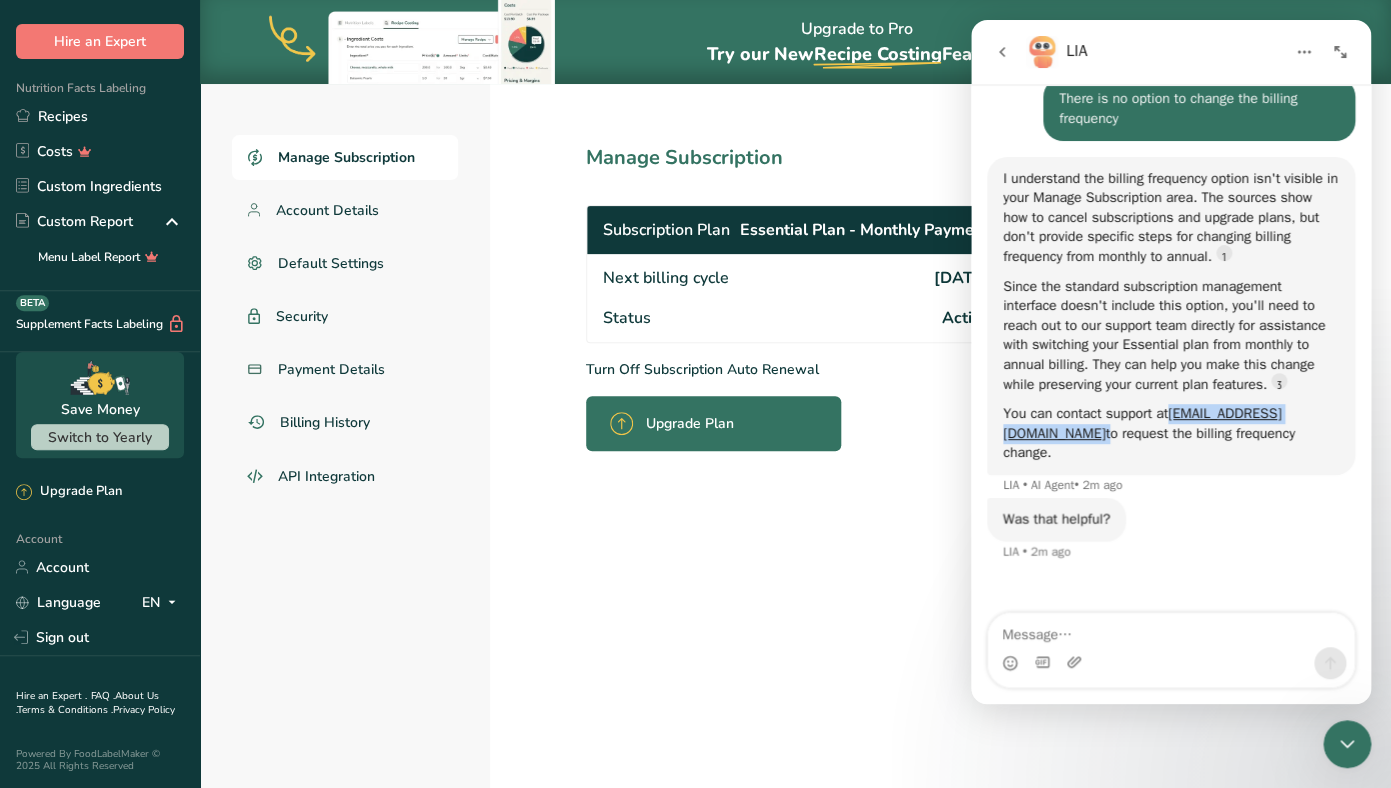 copy on "[EMAIL_ADDRESS][DOMAIN_NAME]" 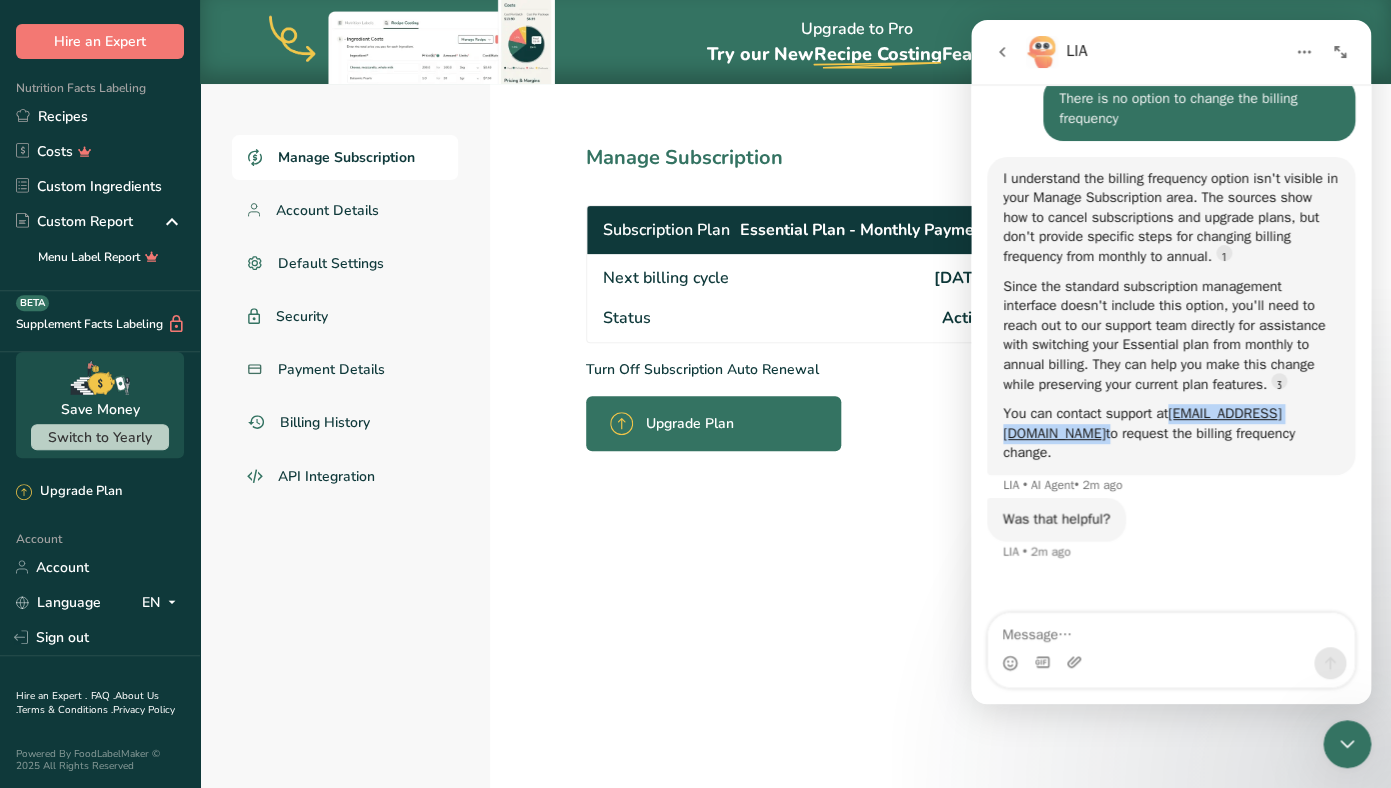 scroll, scrollTop: 1387, scrollLeft: 0, axis: vertical 